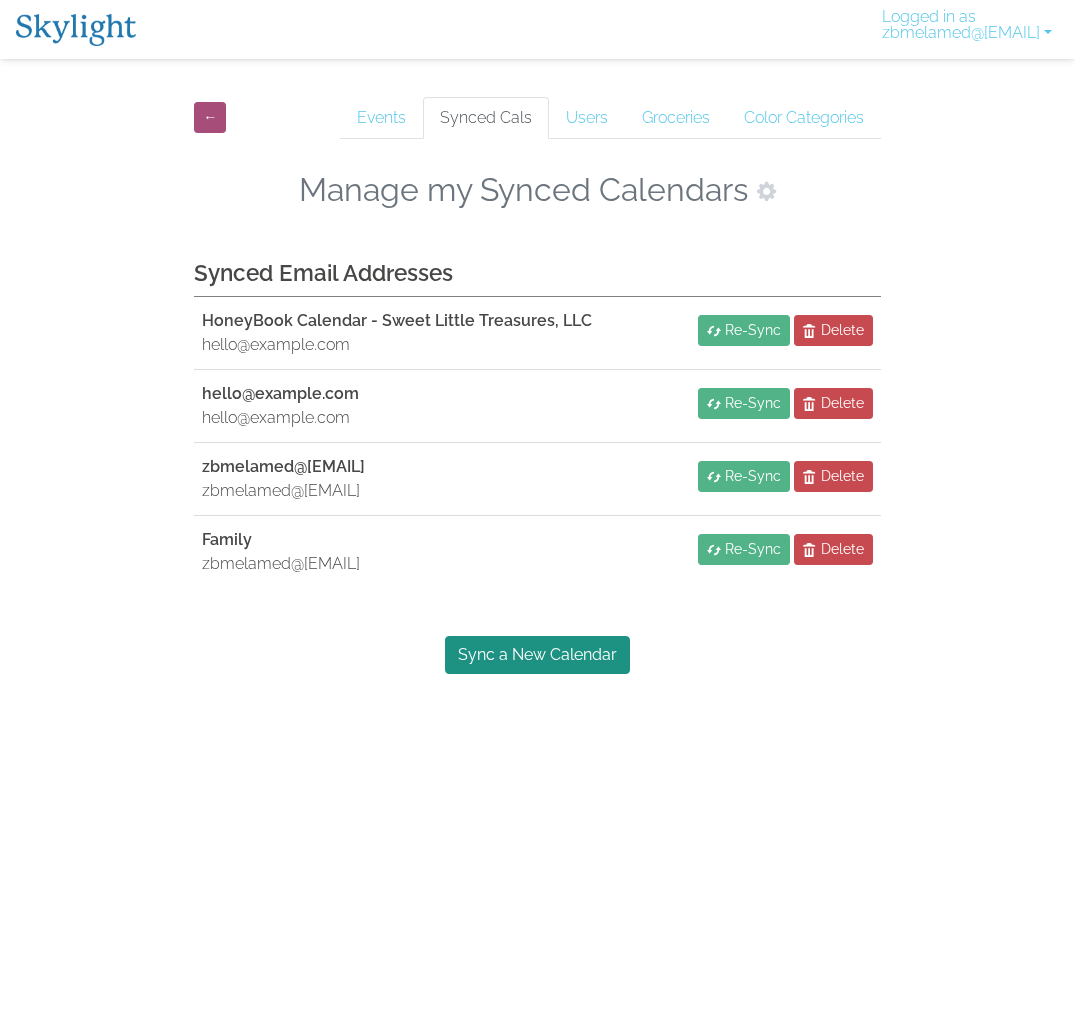 scroll, scrollTop: 0, scrollLeft: 0, axis: both 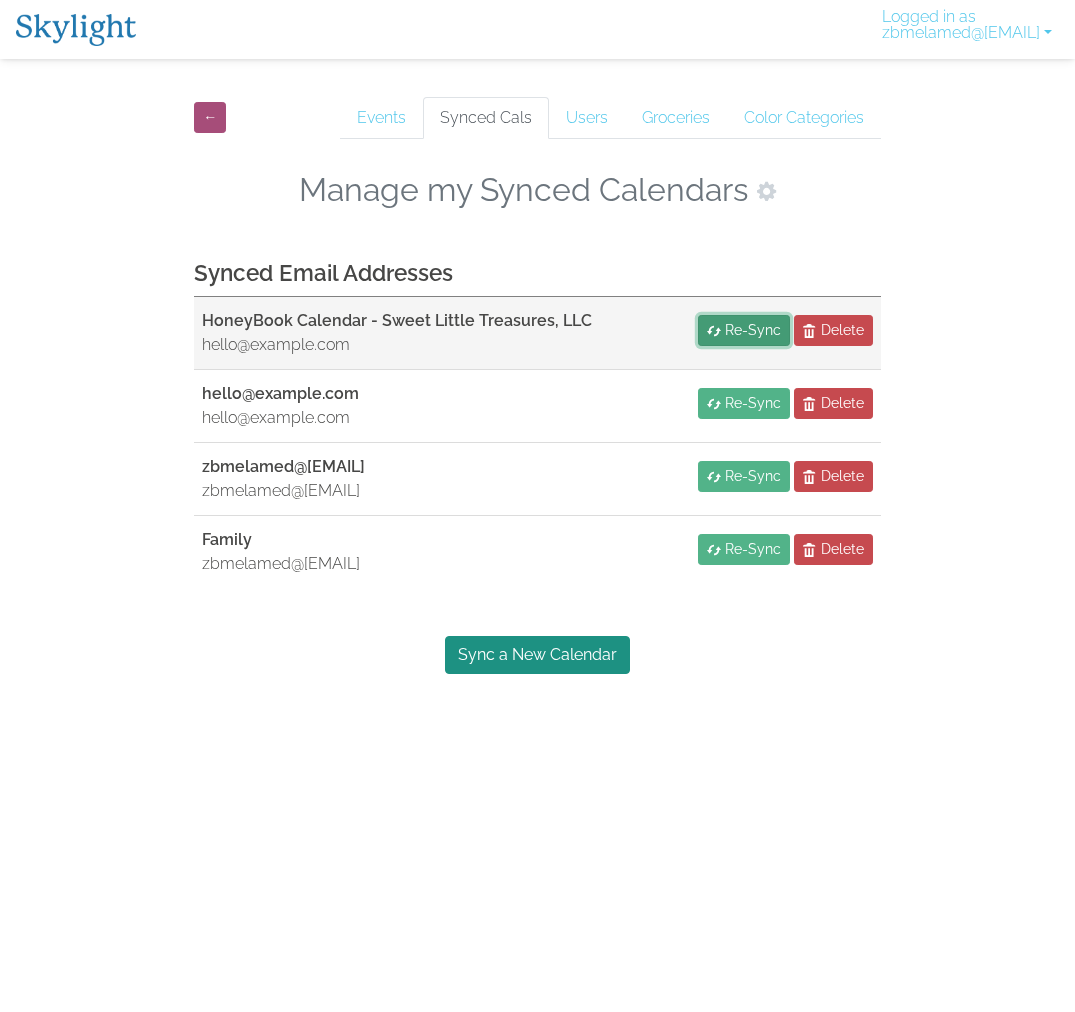 click on "Re-Sync" at bounding box center (753, 330) 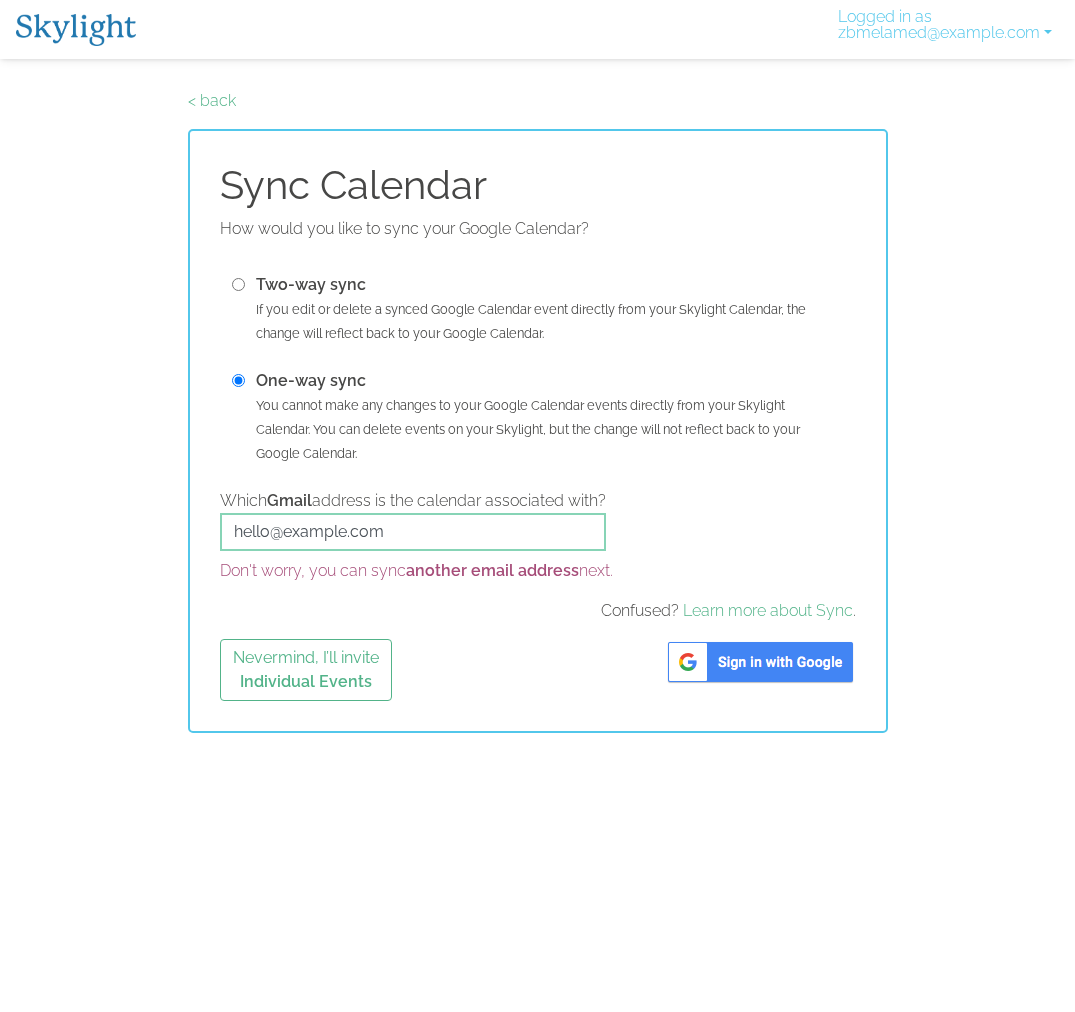 scroll, scrollTop: 0, scrollLeft: 0, axis: both 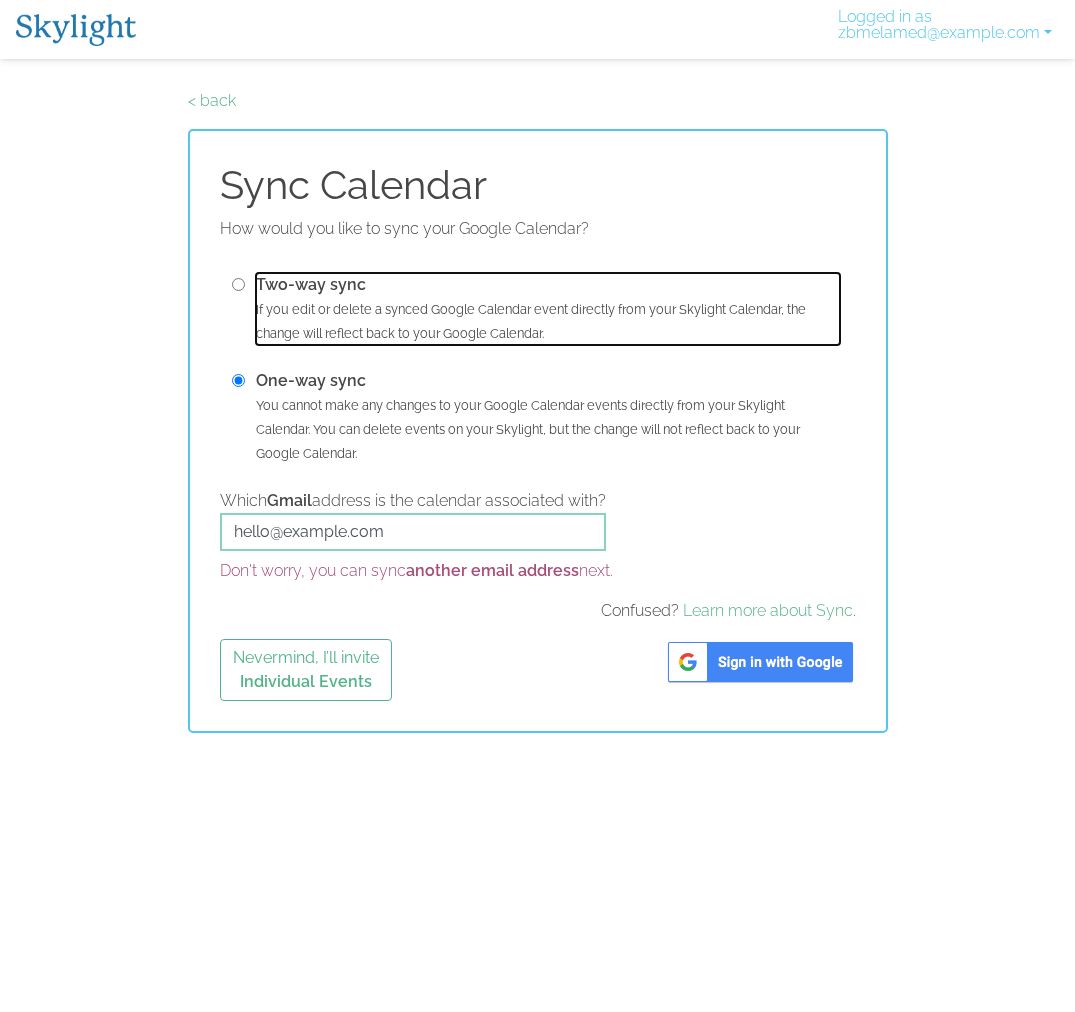 click on "If you edit or delete a synced Google Calendar event directly from your Skylight Calendar, the change will reflect back to your Google Calendar." at bounding box center (531, 321) 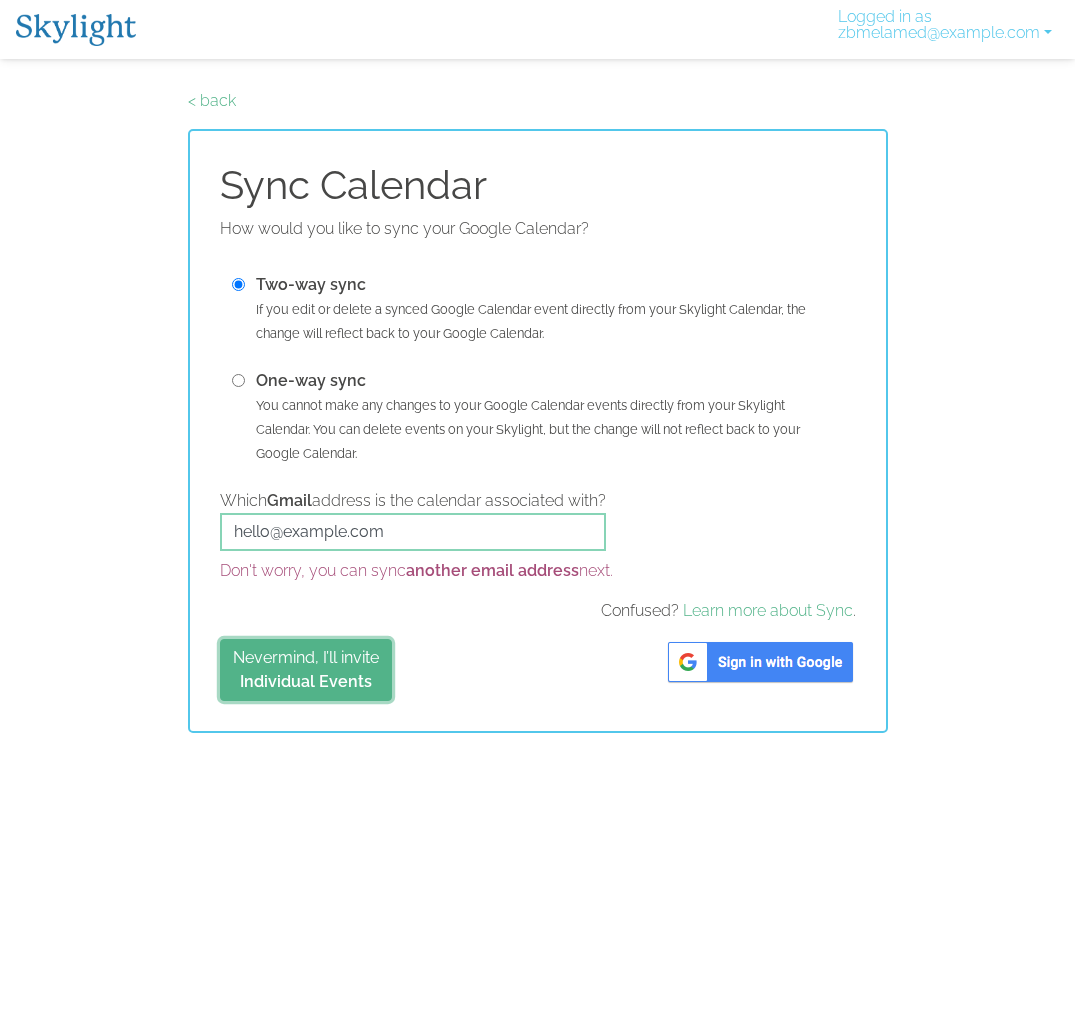 click on "Nevermind, I’ll invite  Individual Events" at bounding box center [306, 670] 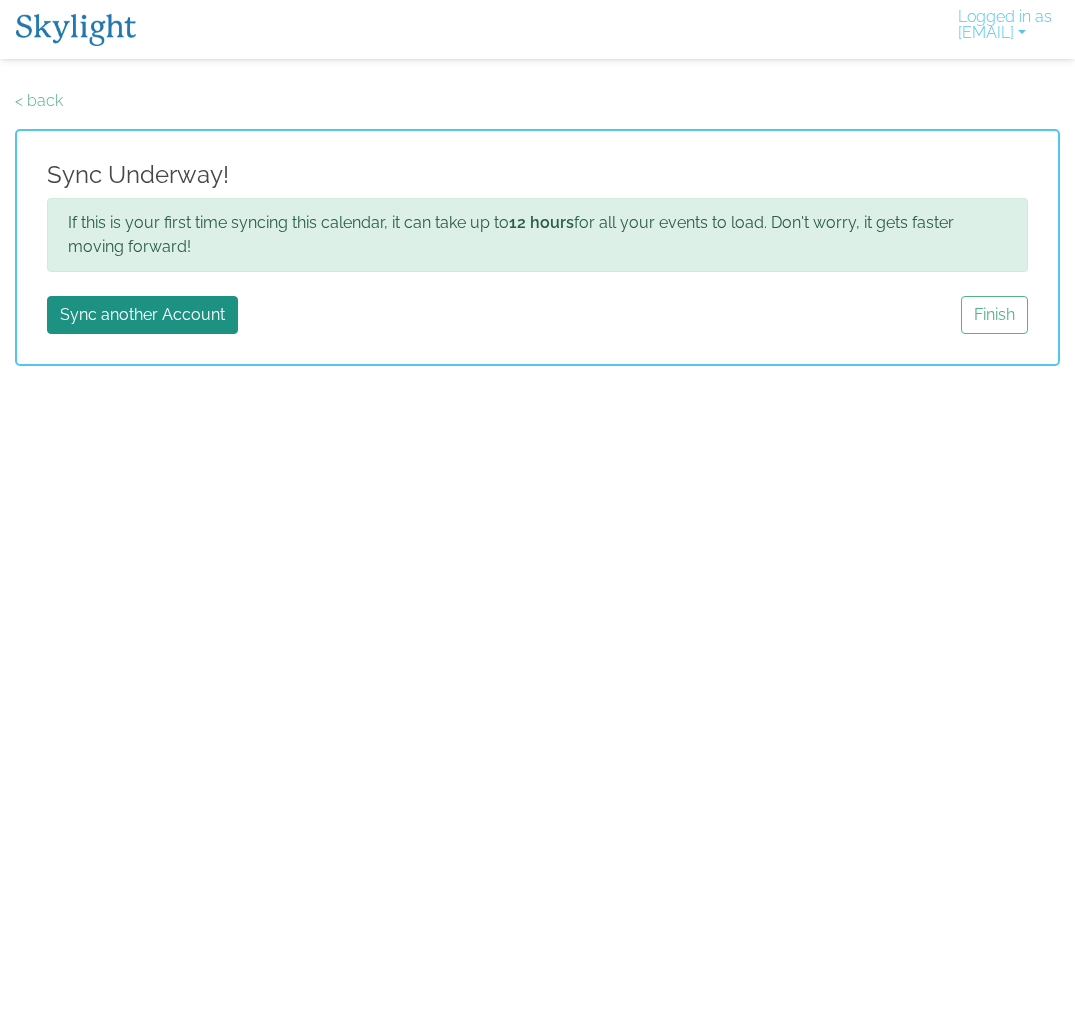 scroll, scrollTop: 0, scrollLeft: 0, axis: both 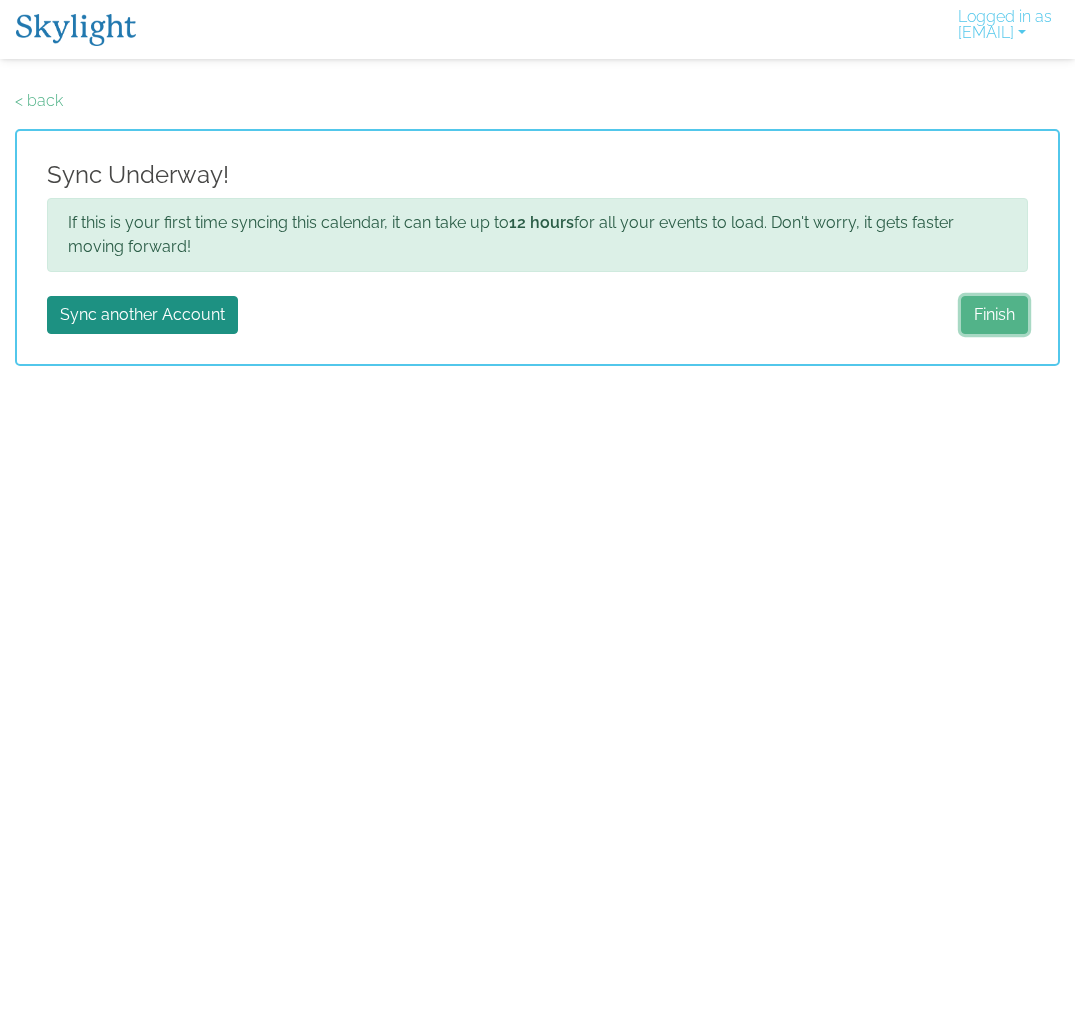 click on "Finish" at bounding box center [994, 315] 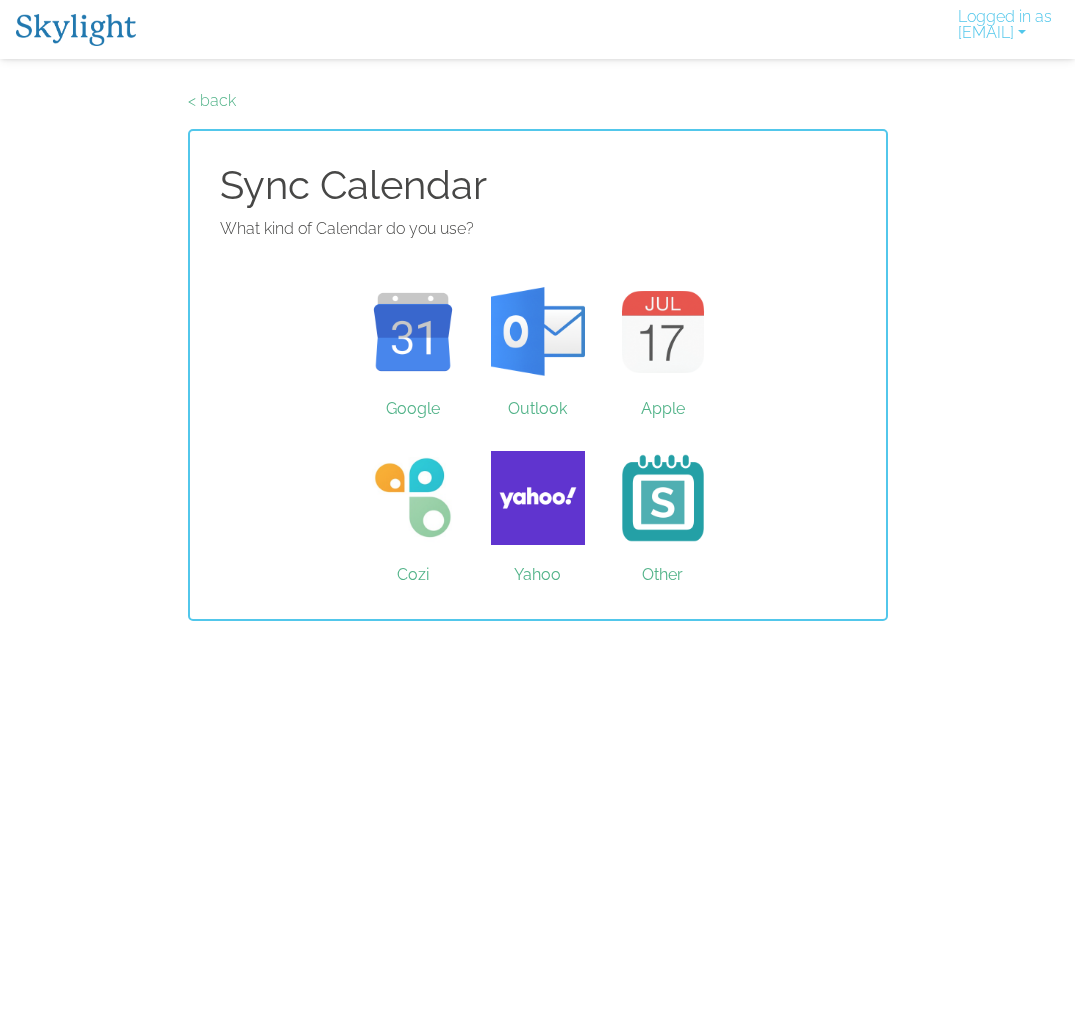 scroll, scrollTop: 0, scrollLeft: 0, axis: both 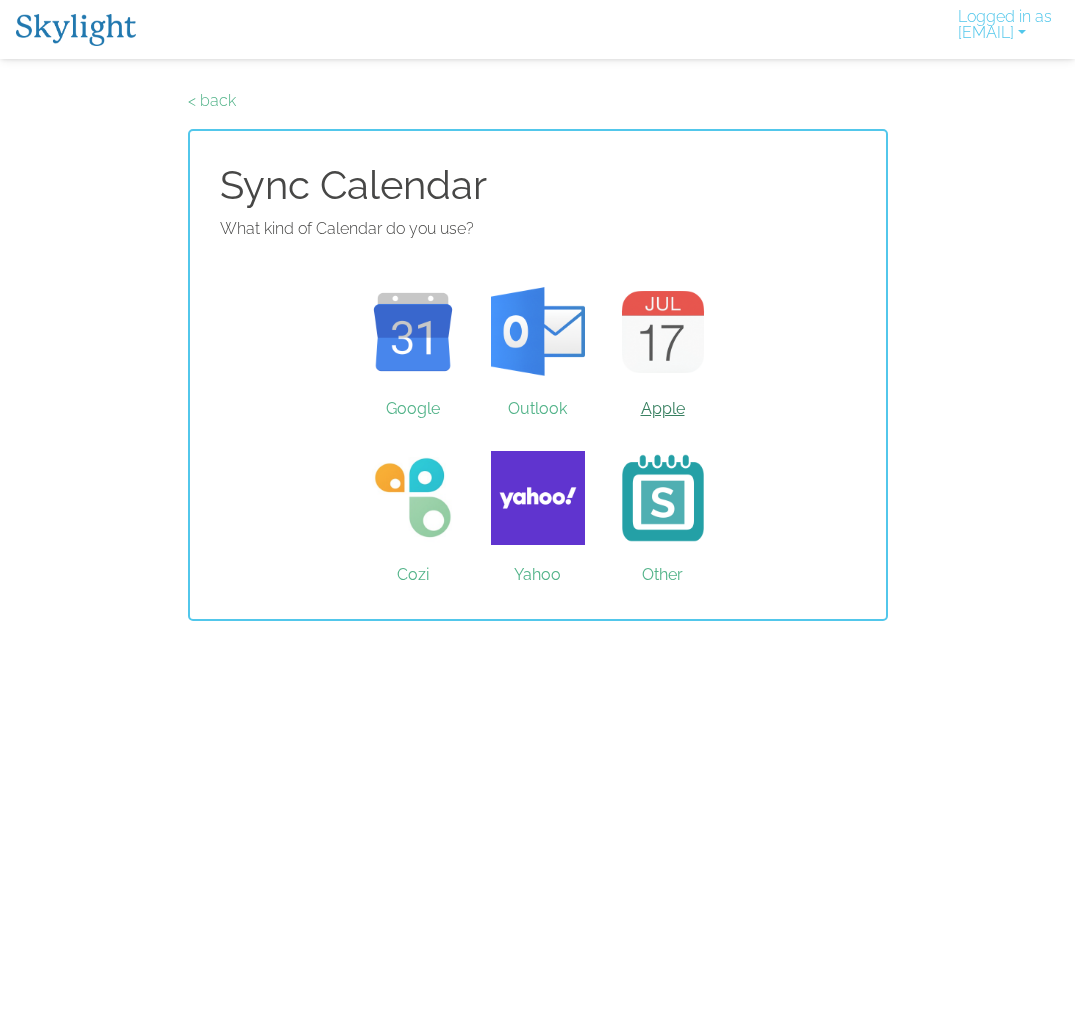 click on "Apple" at bounding box center (662, 332) 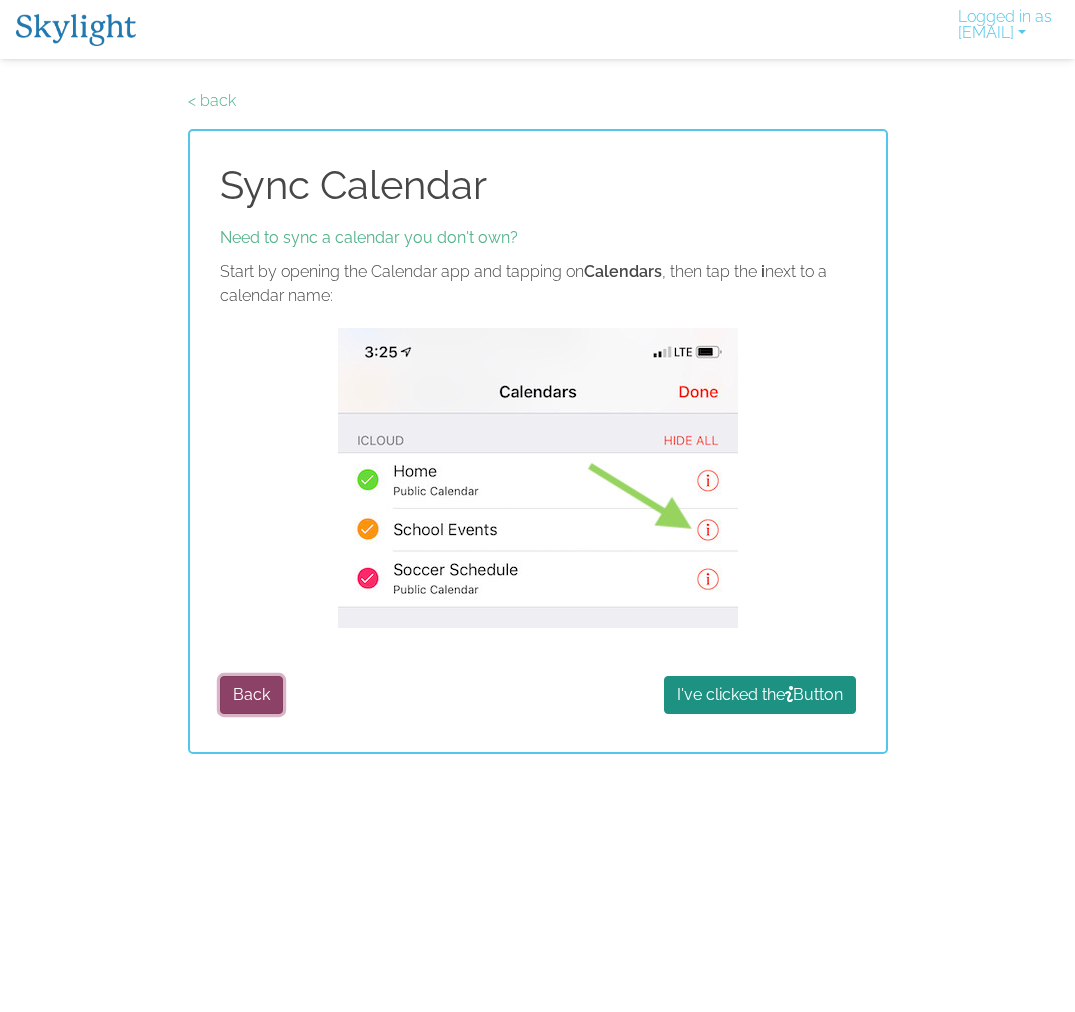 click on "Back" at bounding box center [251, 695] 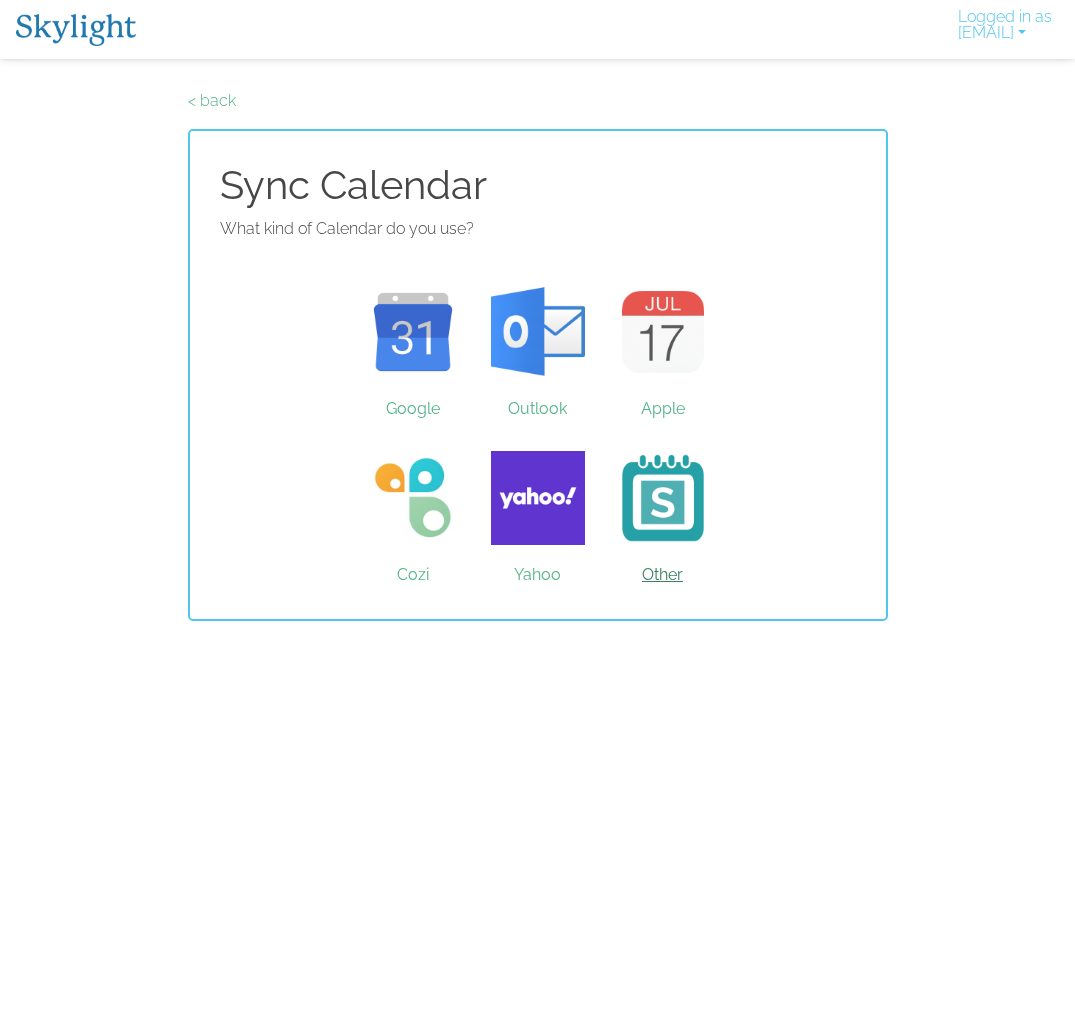 click on "Other" at bounding box center (662, 498) 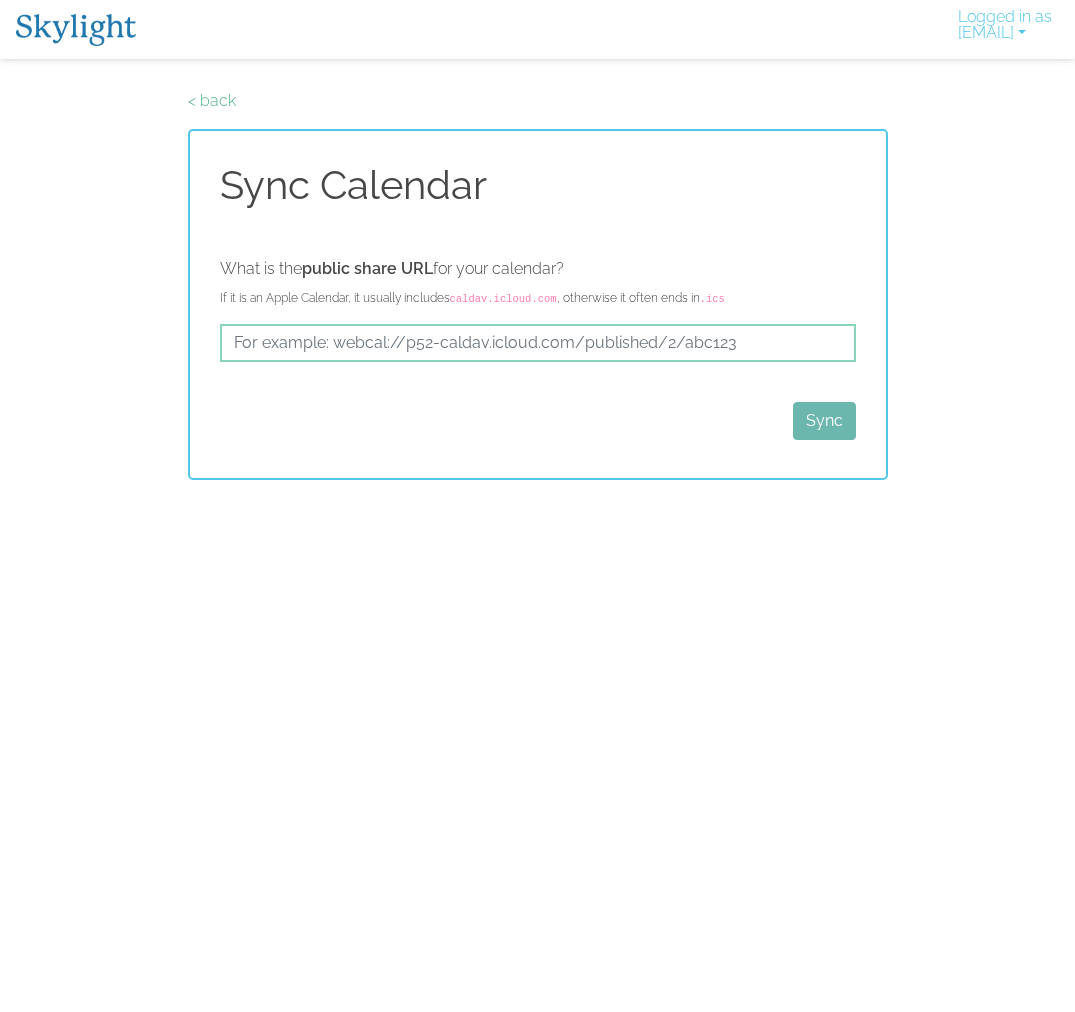 click on "< back Sync Calendar What is the  public share URL  for your calendar? If it is an Apple Calendar, it usually includes  caldav.icloud.com , otherwise it often ends in  .ics Sync" at bounding box center (538, 284) 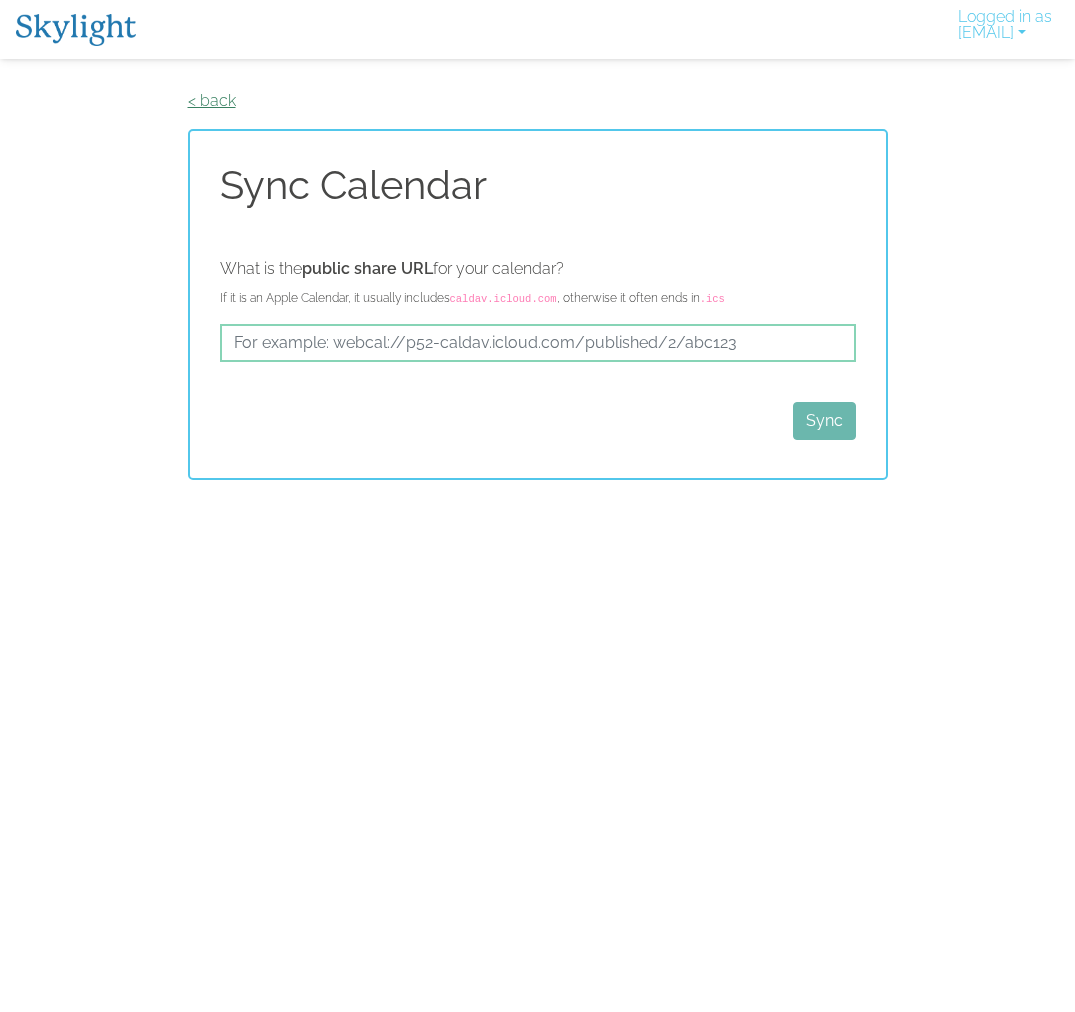 click on "< back" at bounding box center (212, 100) 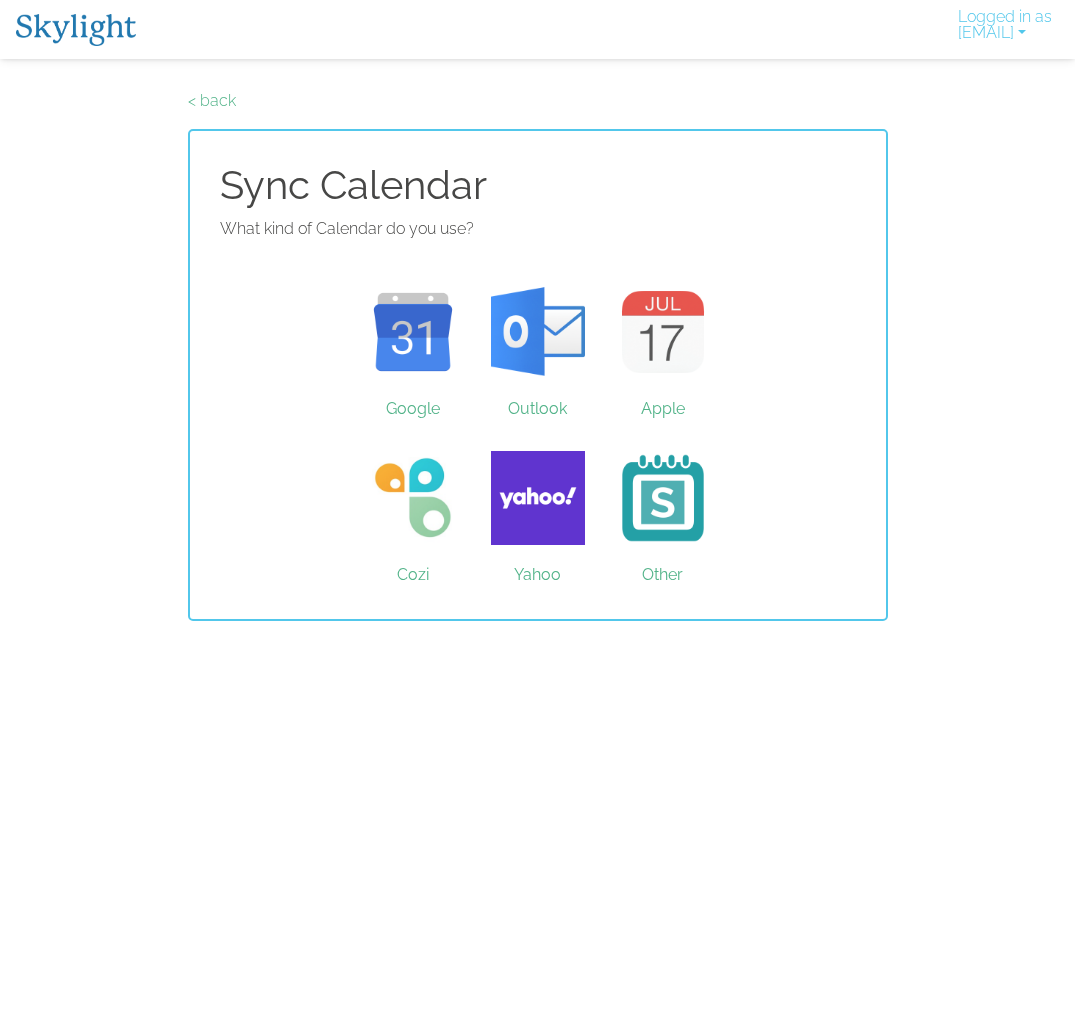 click on "< back" at bounding box center (212, 100) 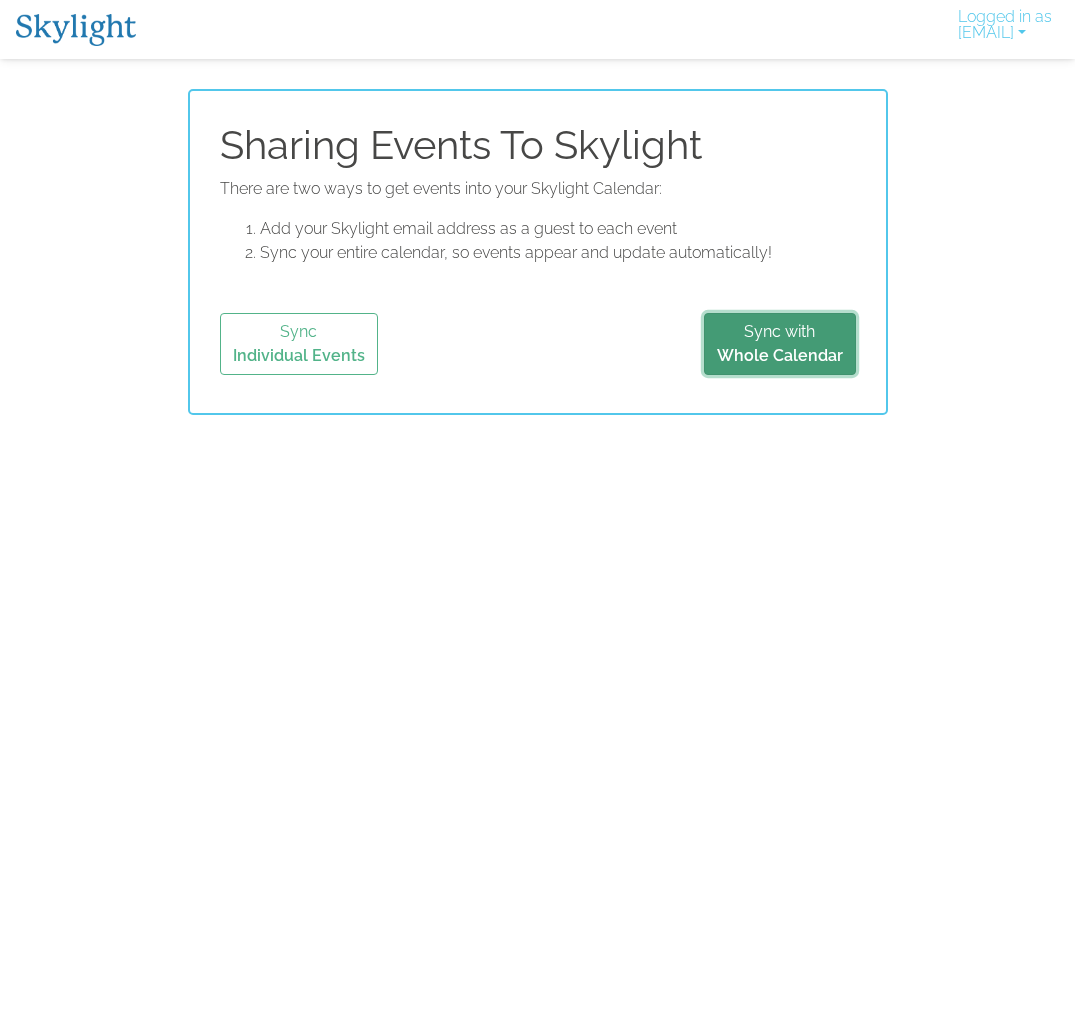 click on "Sync with  Whole Calendar" at bounding box center (780, 344) 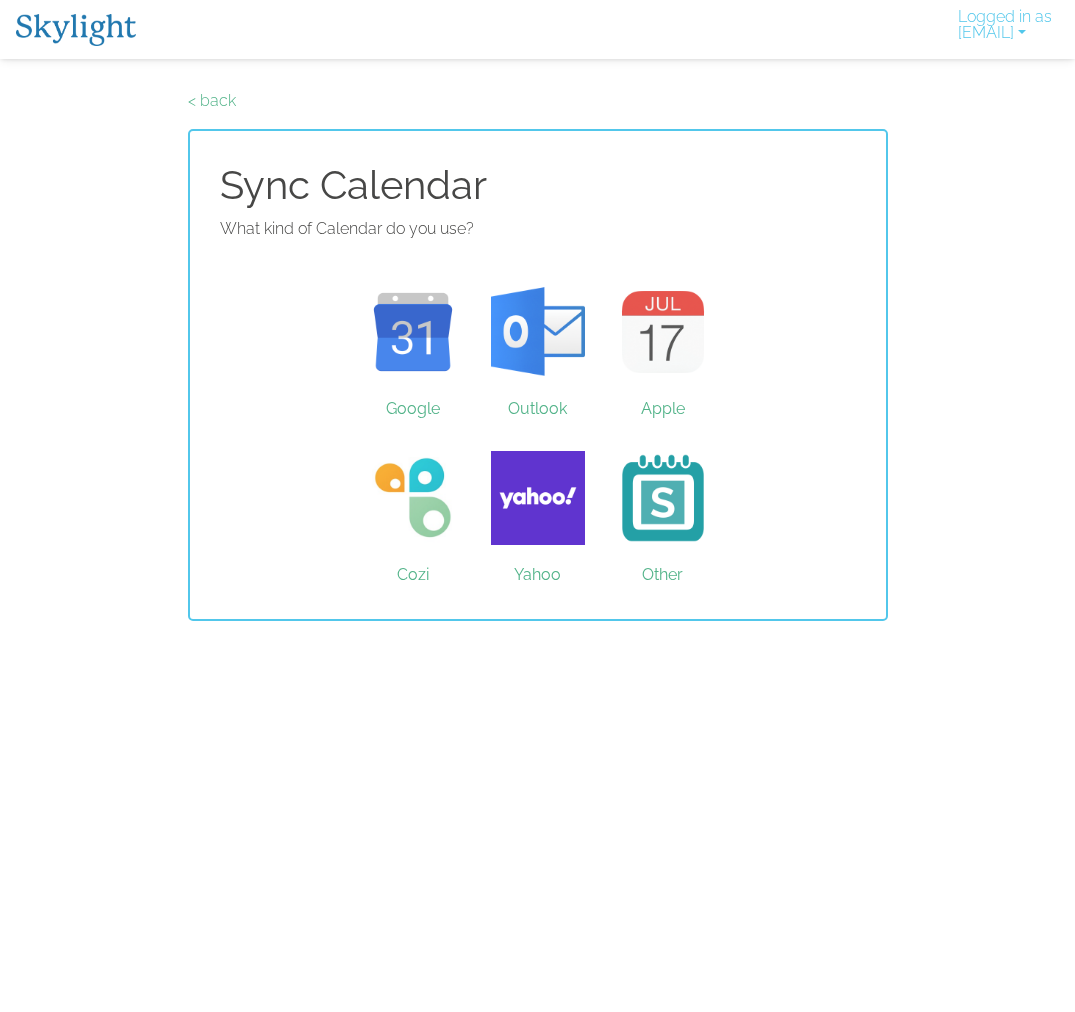 click at bounding box center (76, 30) 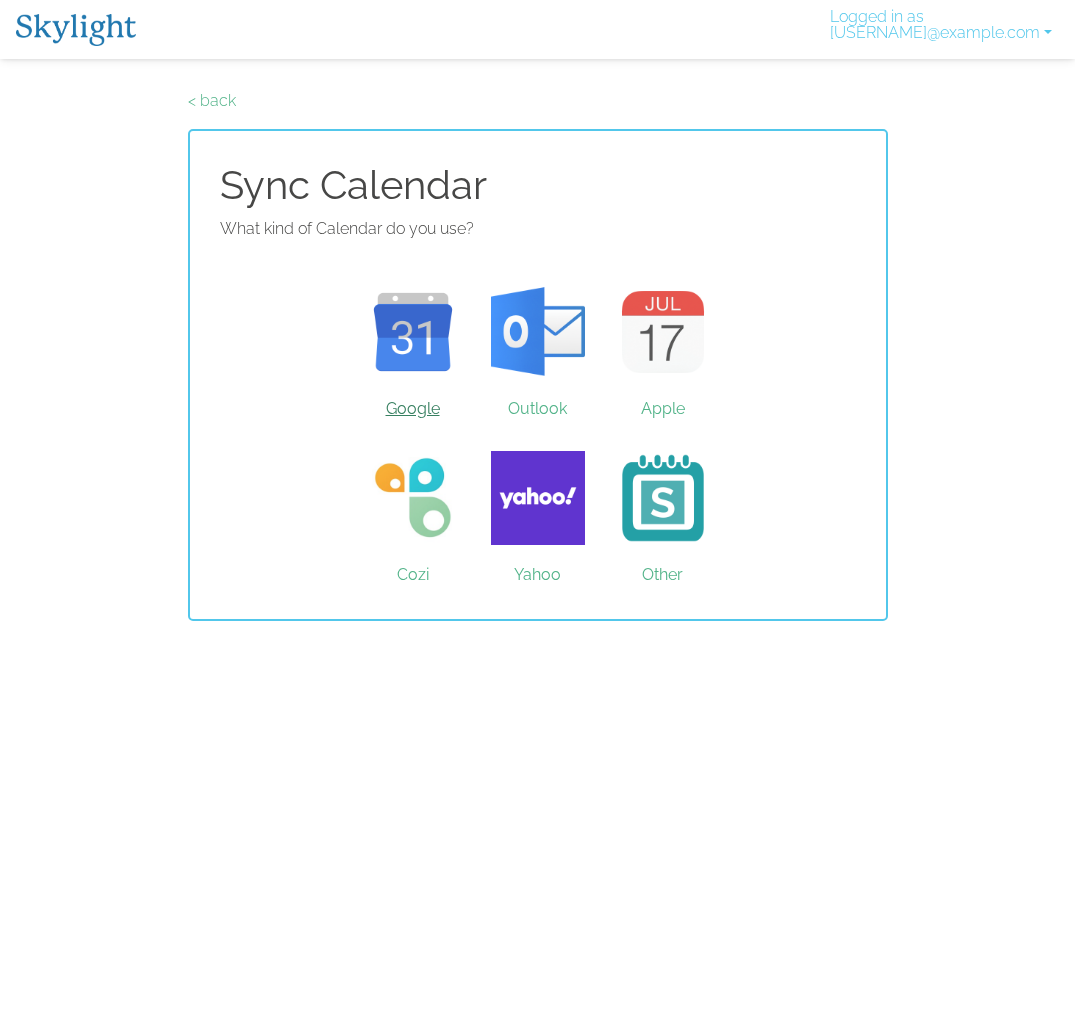 scroll, scrollTop: 0, scrollLeft: 0, axis: both 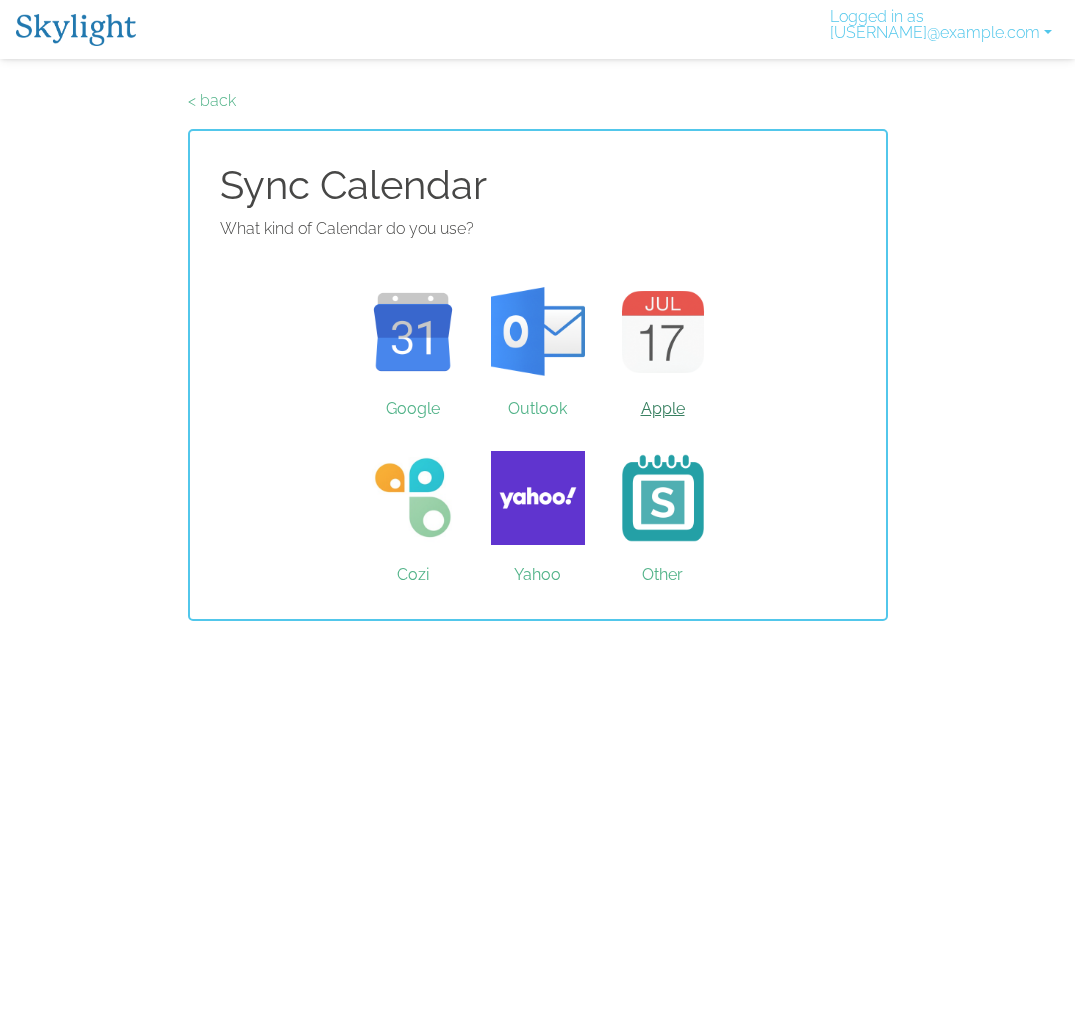 click on "Apple" at bounding box center [662, 332] 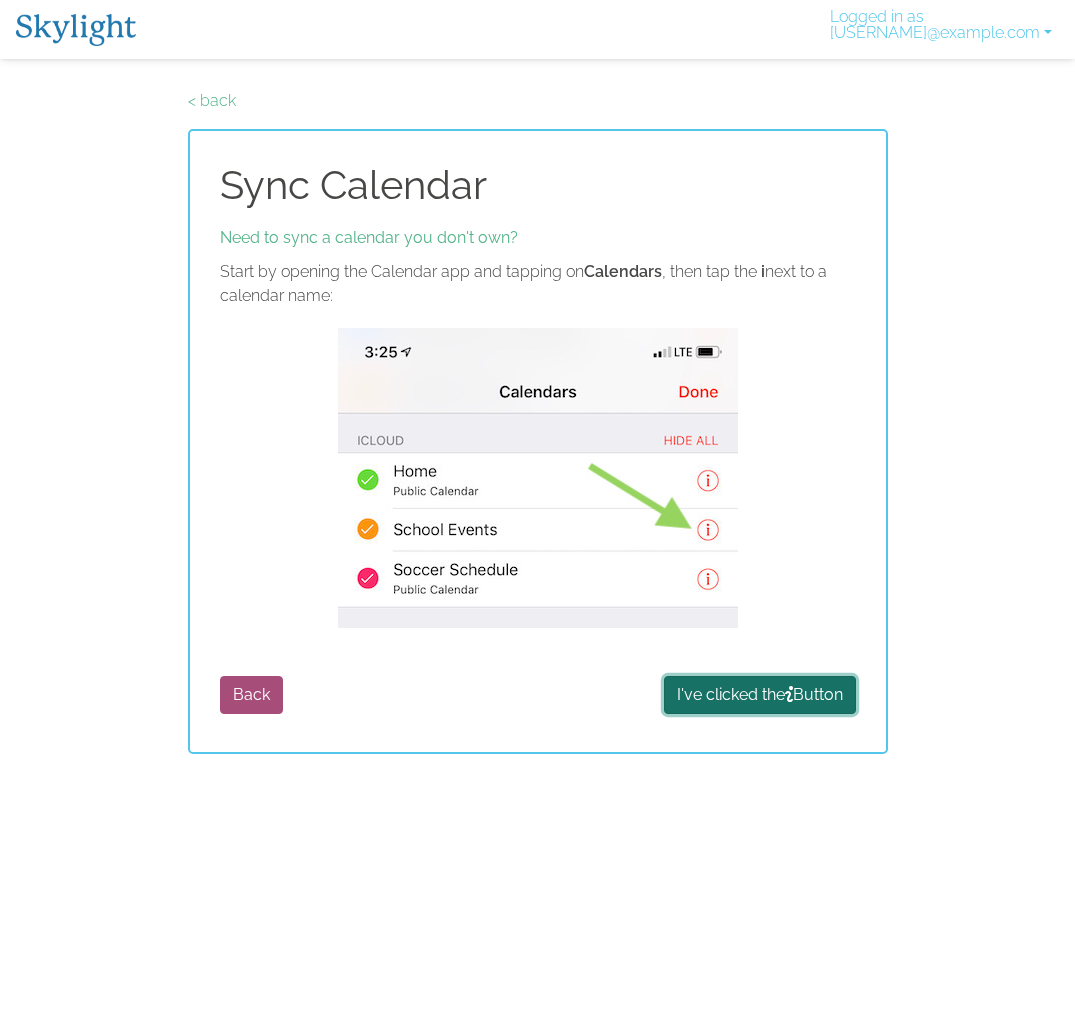 click on "I've clicked the   Button" at bounding box center [760, 695] 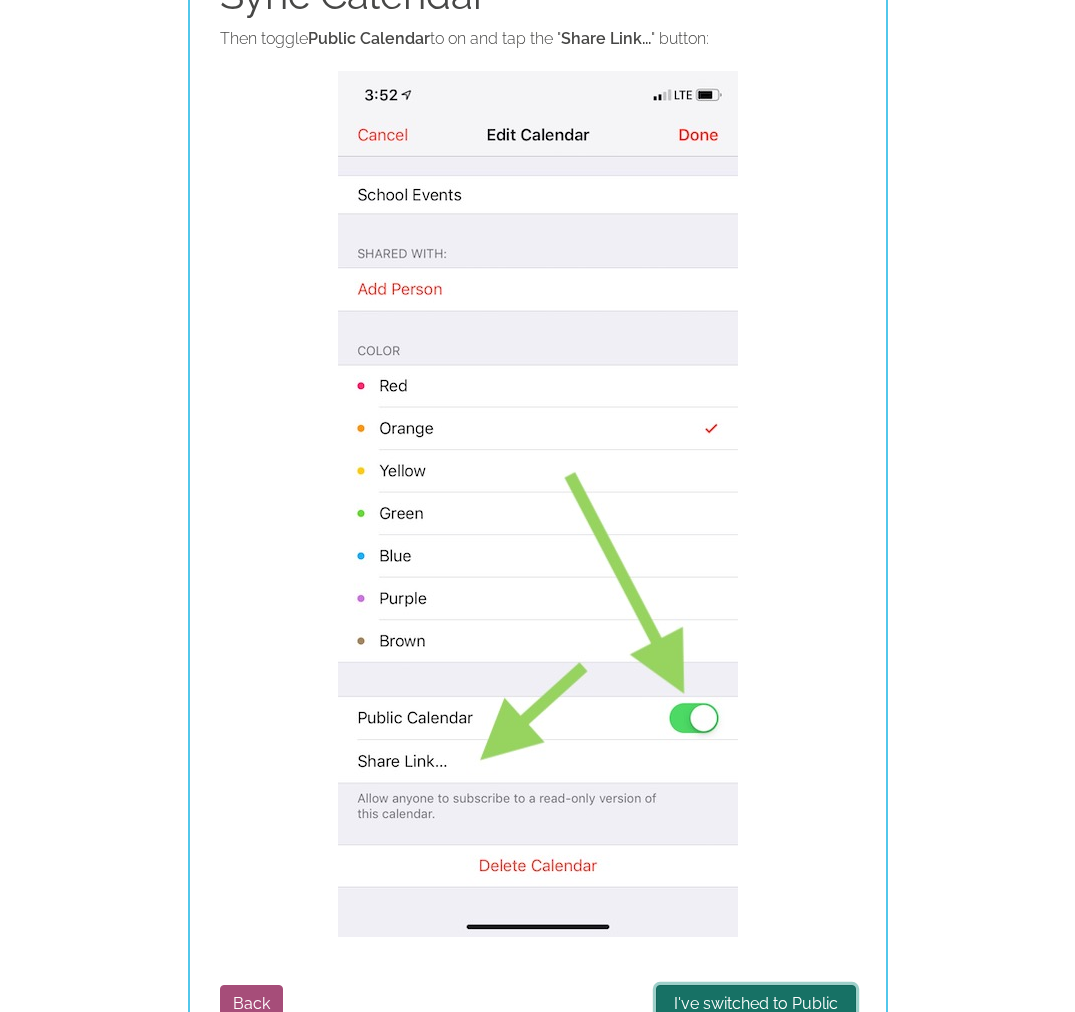 scroll, scrollTop: 265, scrollLeft: 0, axis: vertical 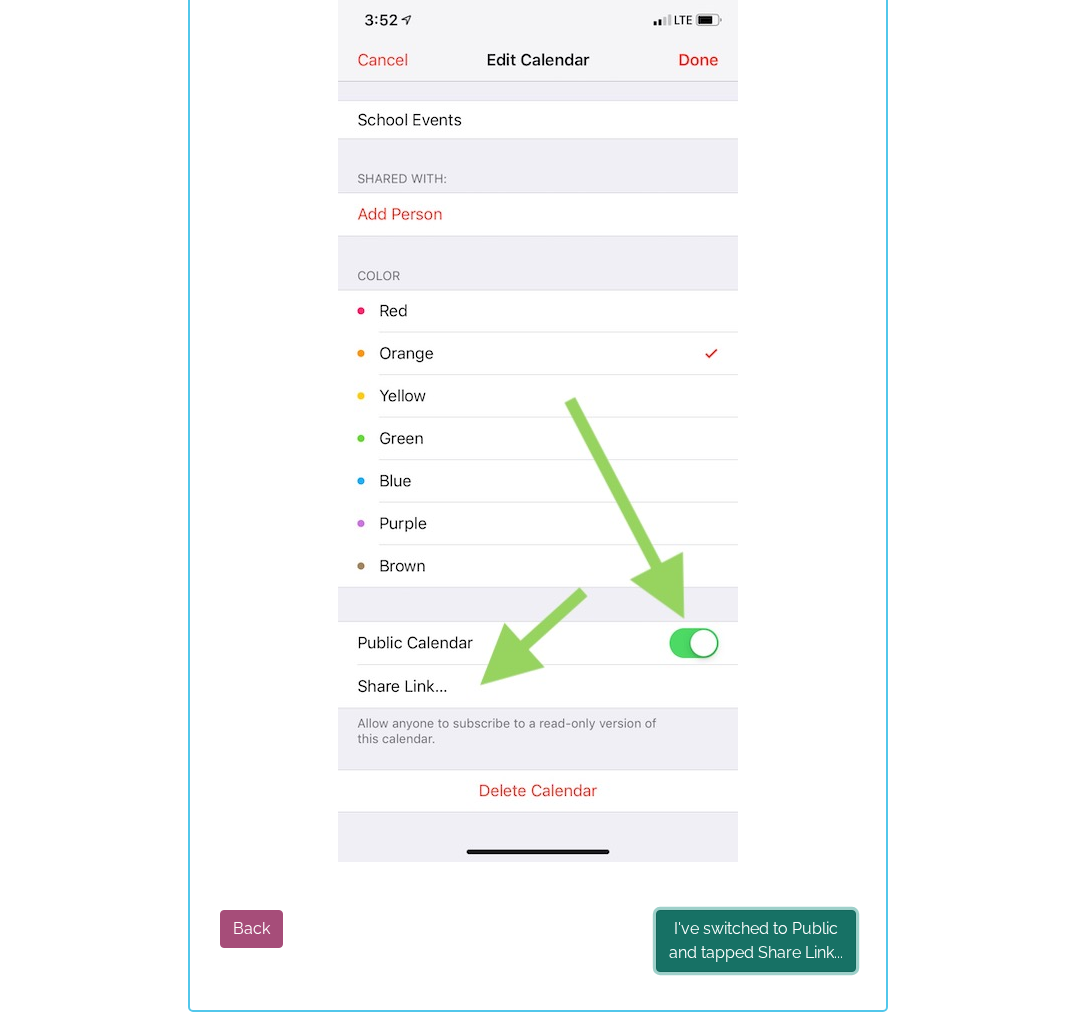 click on "I've switched to Public and tapped Share Link..." at bounding box center (756, 941) 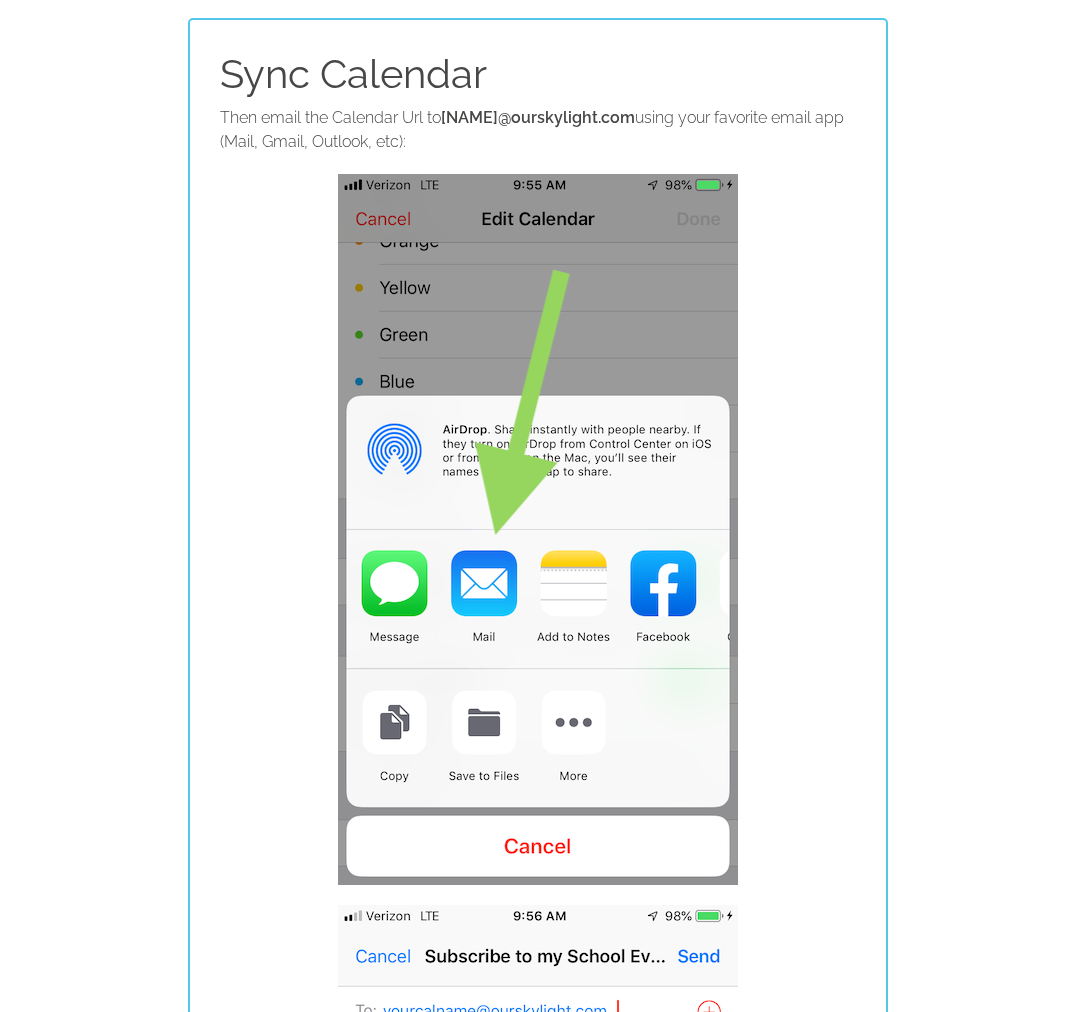 scroll, scrollTop: 109, scrollLeft: 0, axis: vertical 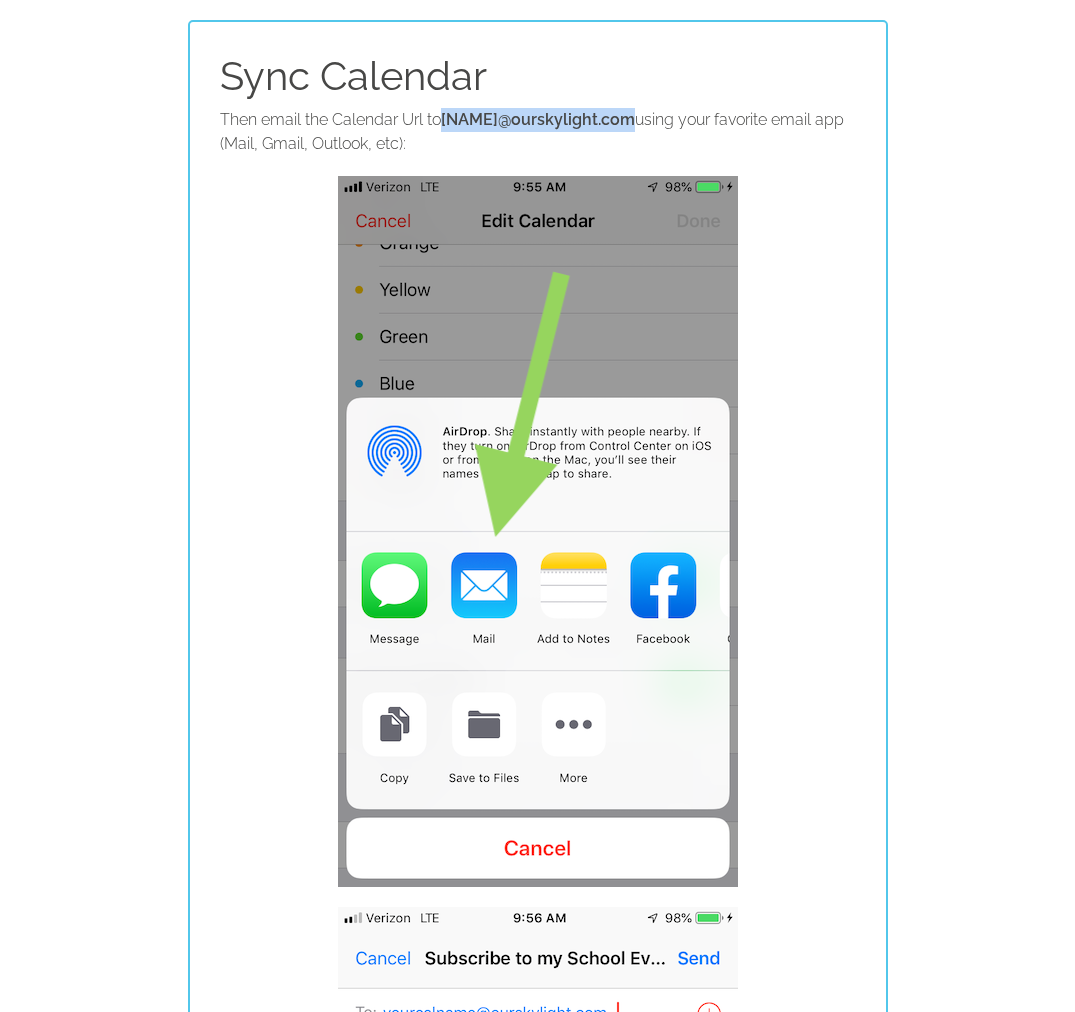 drag, startPoint x: 446, startPoint y: 118, endPoint x: 683, endPoint y: 124, distance: 237.07594 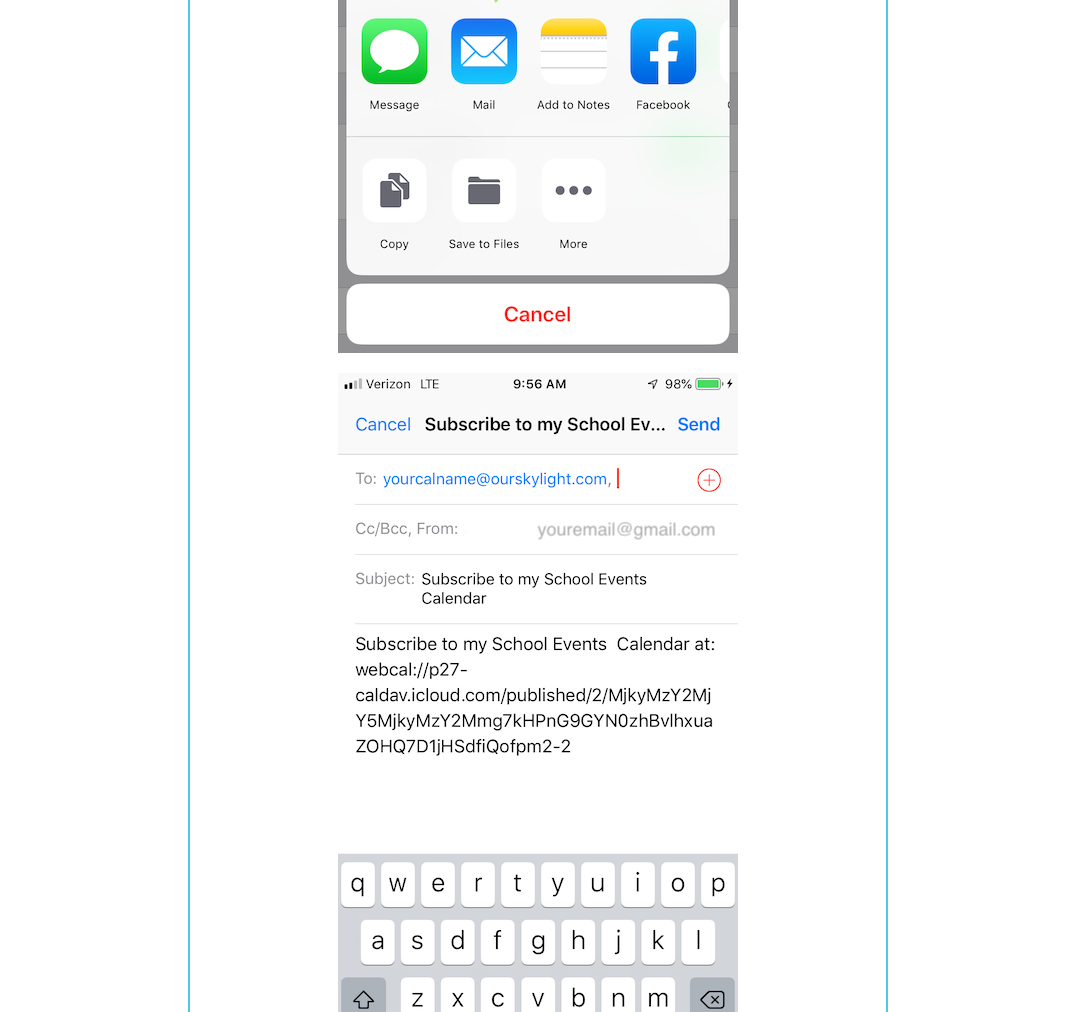scroll, scrollTop: 645, scrollLeft: 0, axis: vertical 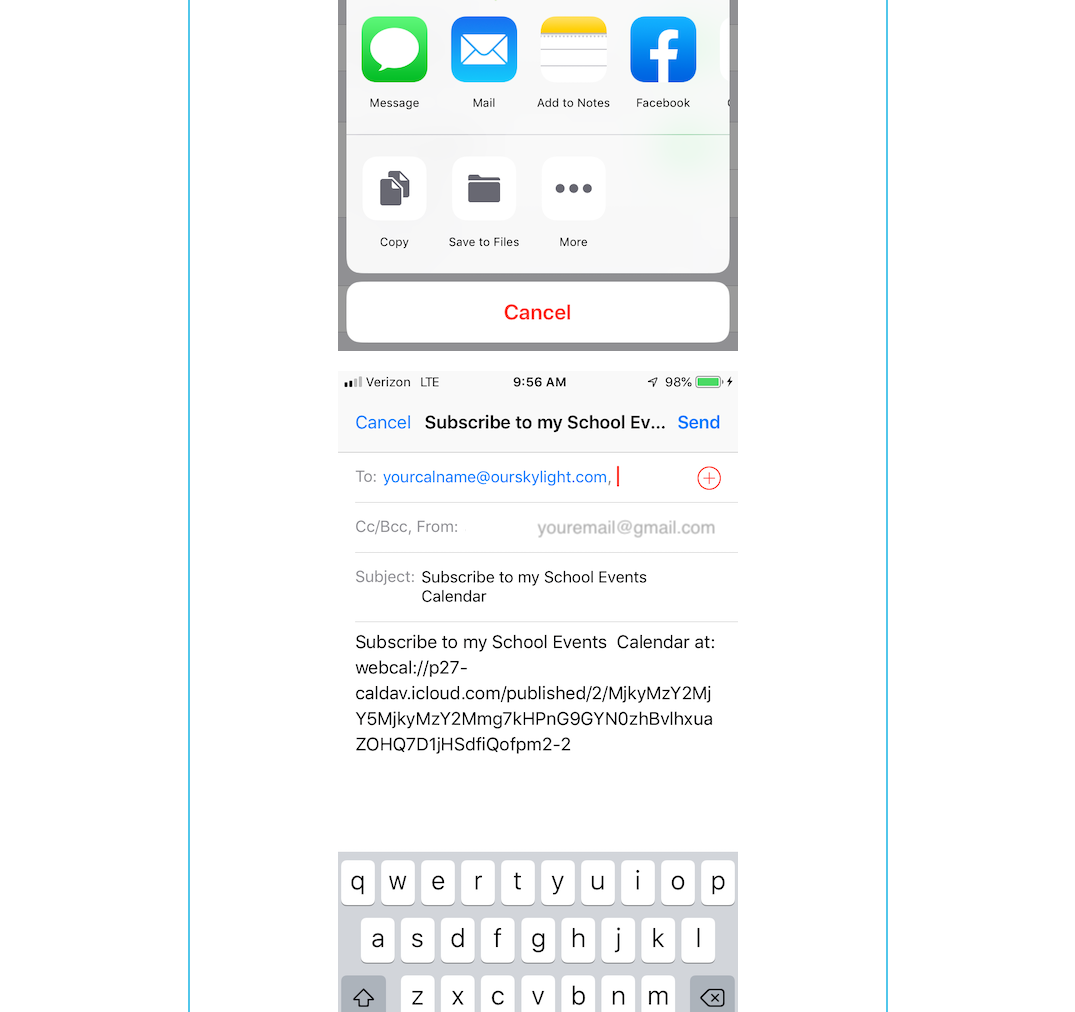 drag, startPoint x: 499, startPoint y: 599, endPoint x: 374, endPoint y: 564, distance: 129.80756 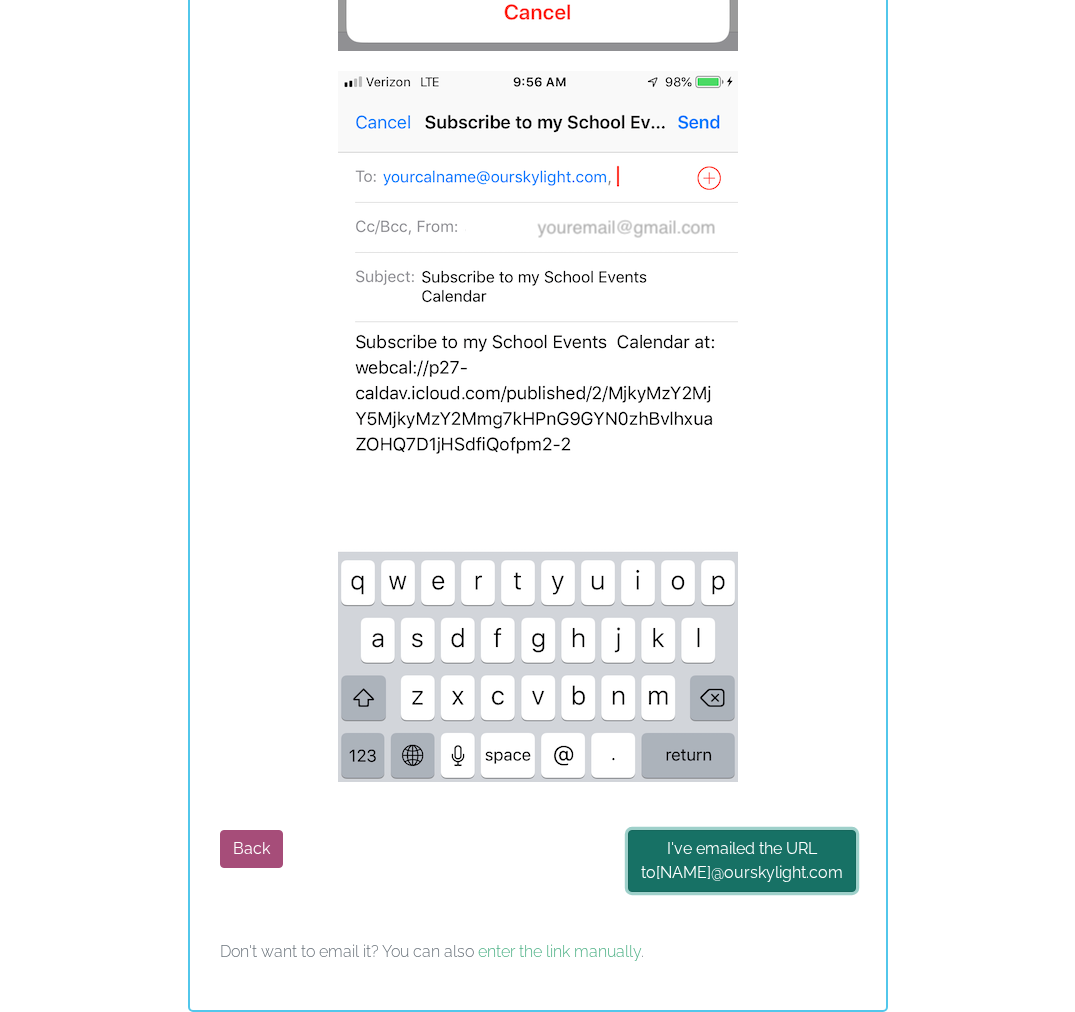 click on "I've emailed the URL to  melamedfam @ourskylight.com" at bounding box center [742, 861] 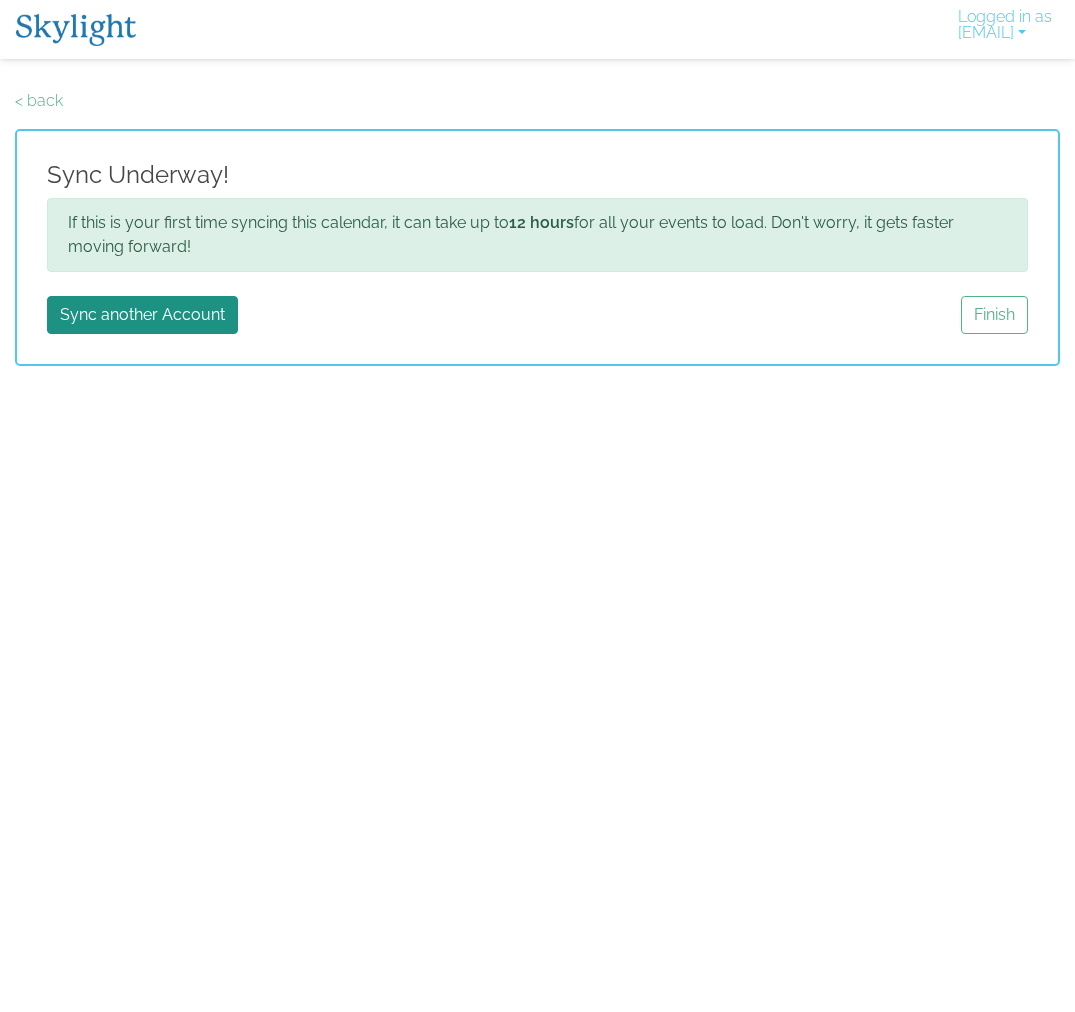 scroll, scrollTop: 0, scrollLeft: 0, axis: both 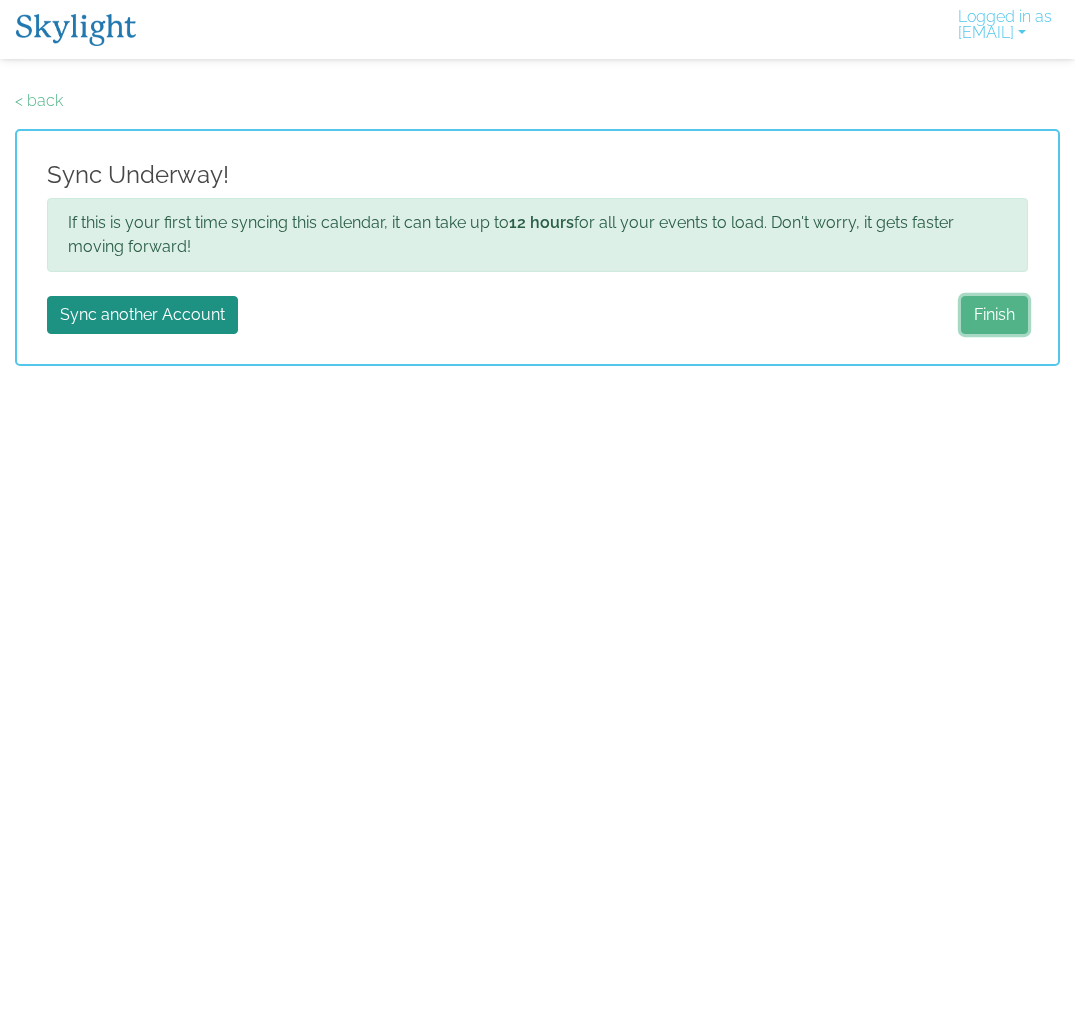 click on "Finish" at bounding box center [994, 315] 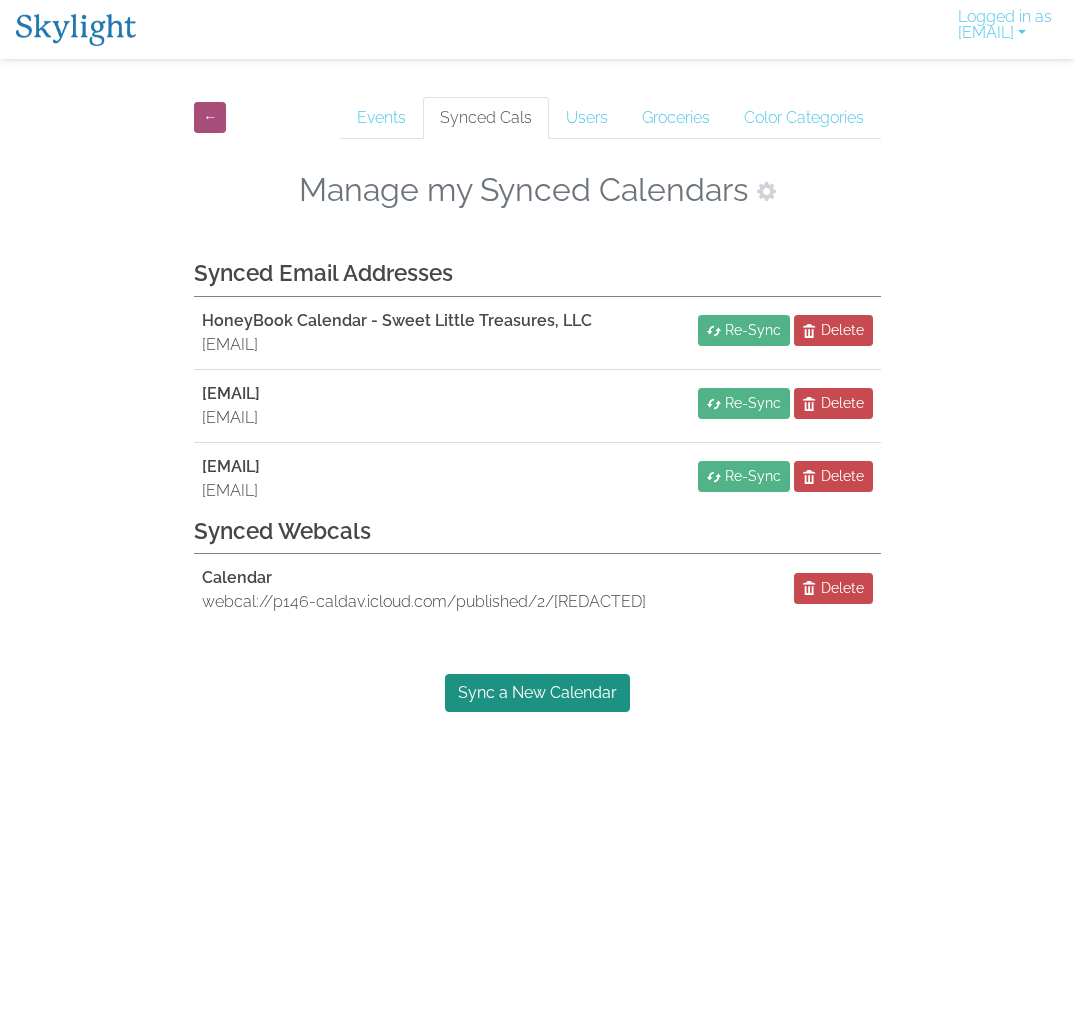 scroll, scrollTop: 0, scrollLeft: 0, axis: both 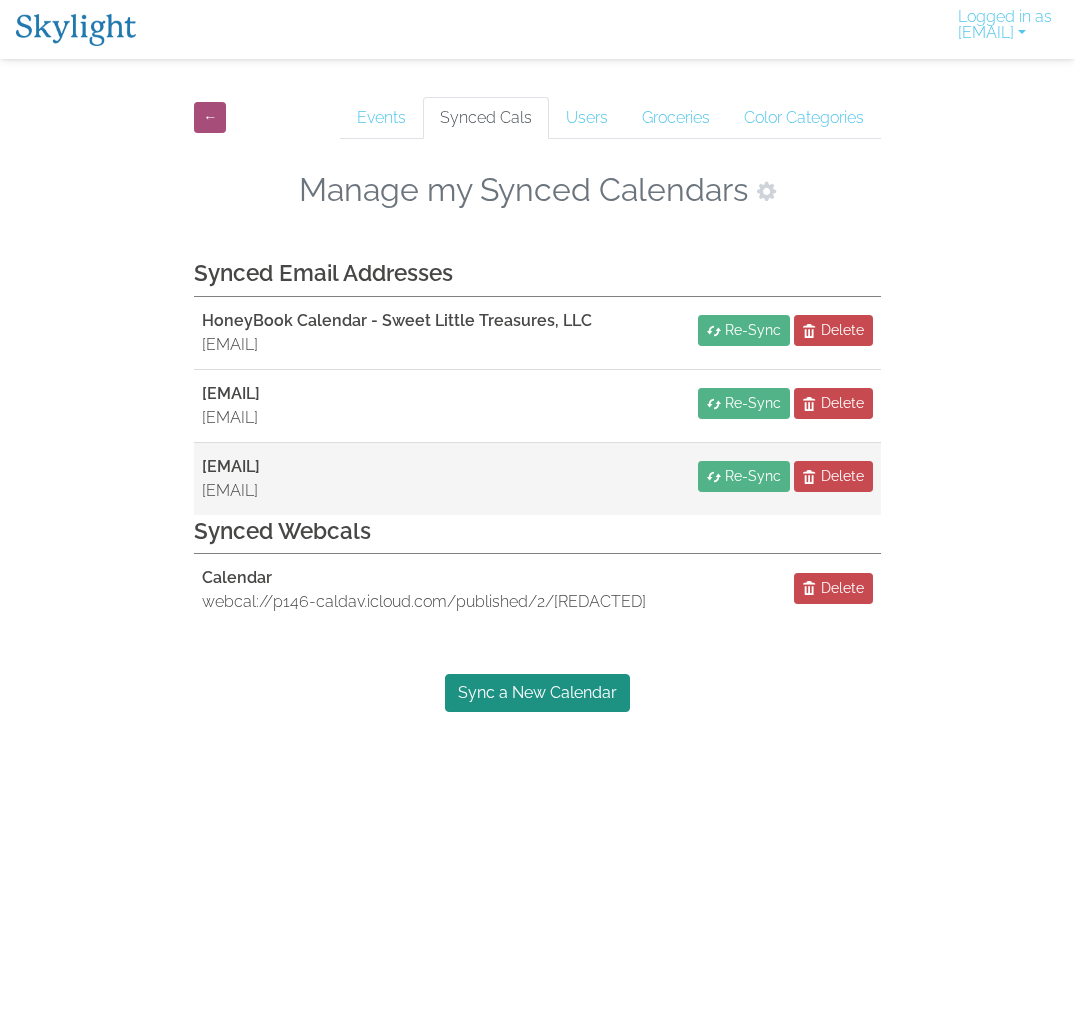 click on "[EMAIL]" at bounding box center [231, 466] 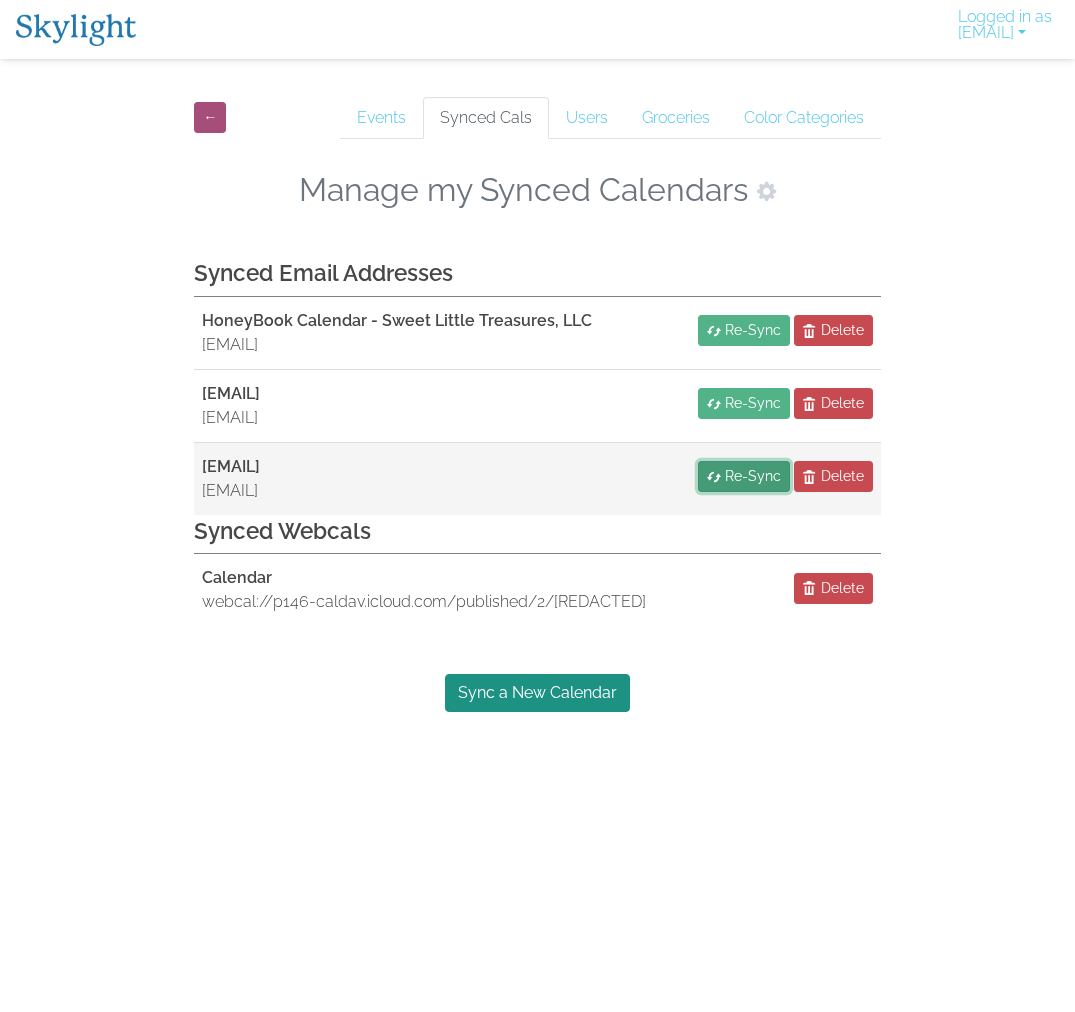 click on "Re-Sync" at bounding box center (753, 476) 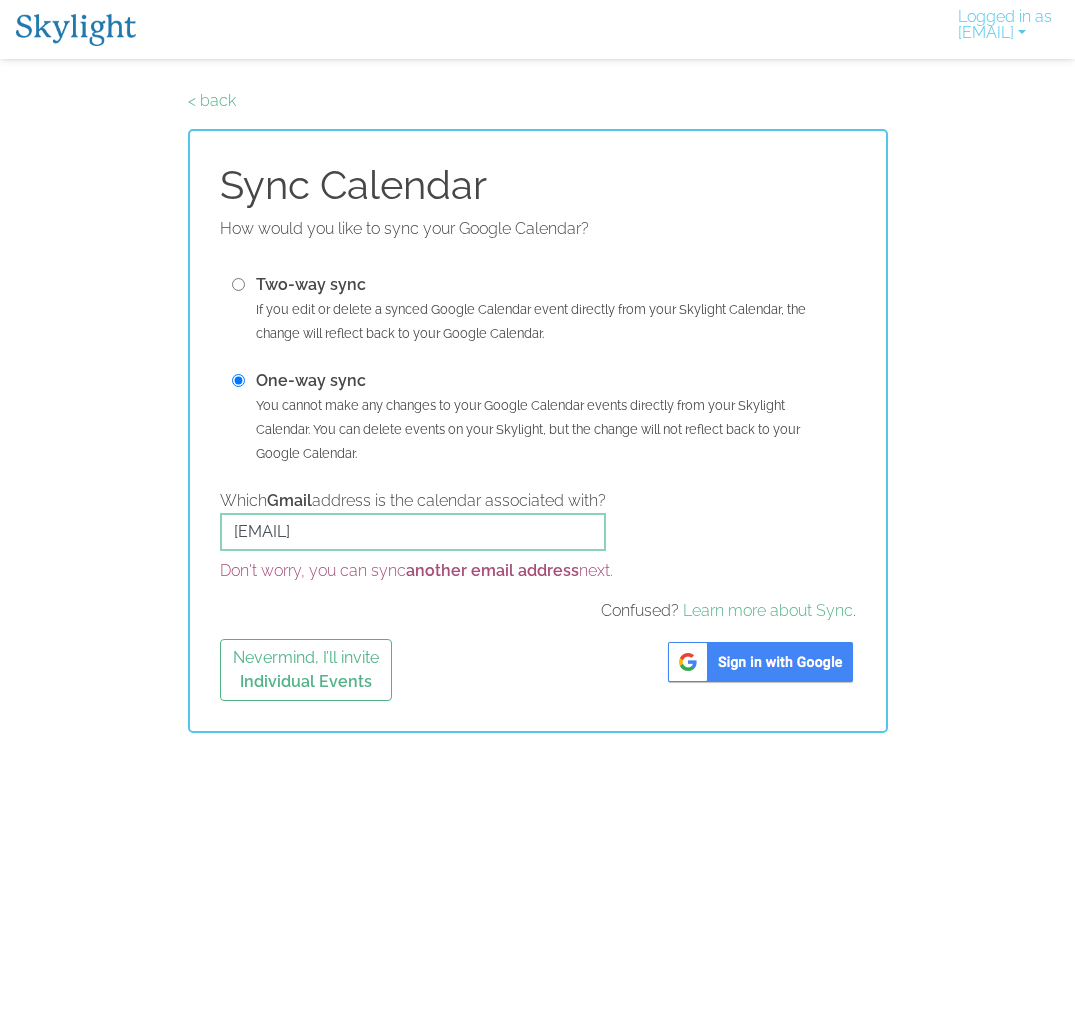 scroll, scrollTop: 0, scrollLeft: 0, axis: both 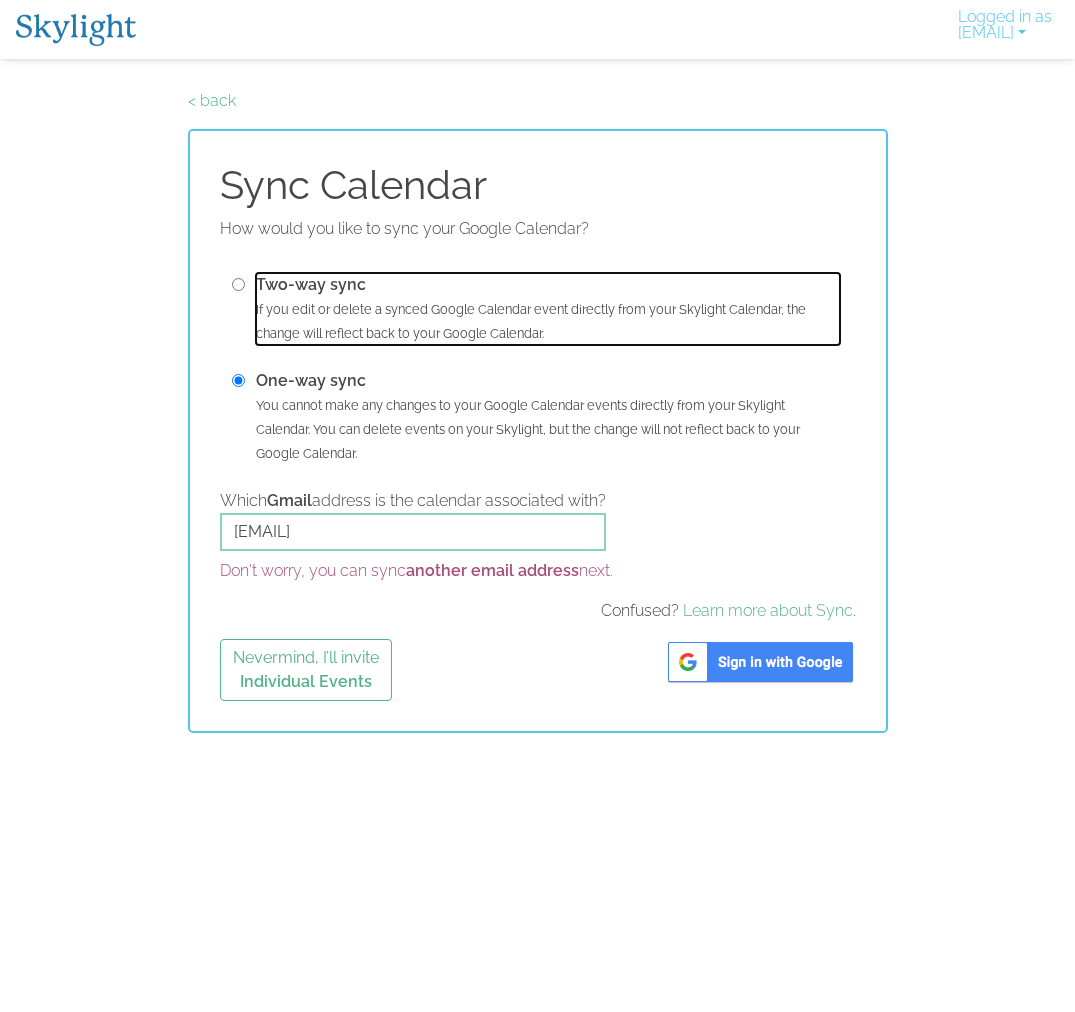 click on "Two-way sync" at bounding box center [311, 284] 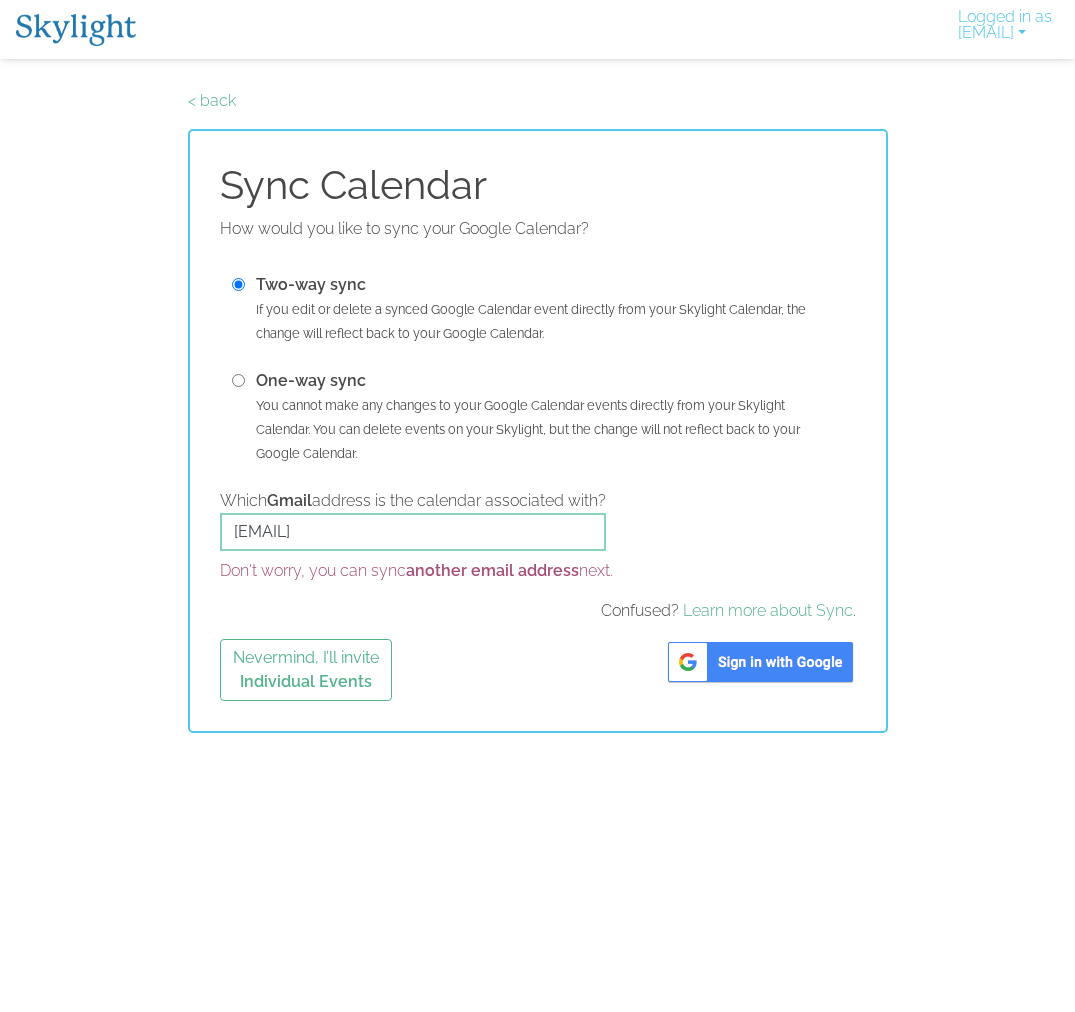click at bounding box center [760, 662] 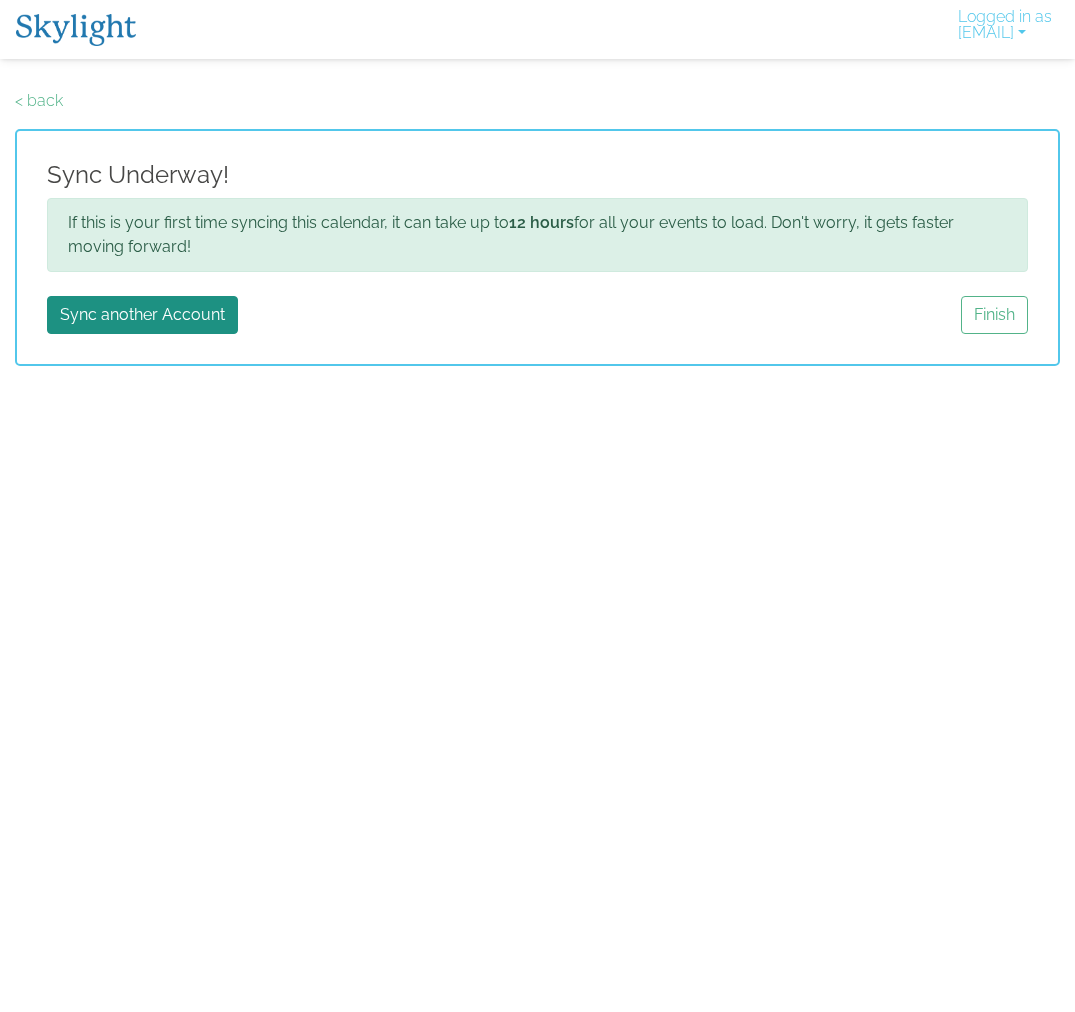 scroll, scrollTop: 0, scrollLeft: 0, axis: both 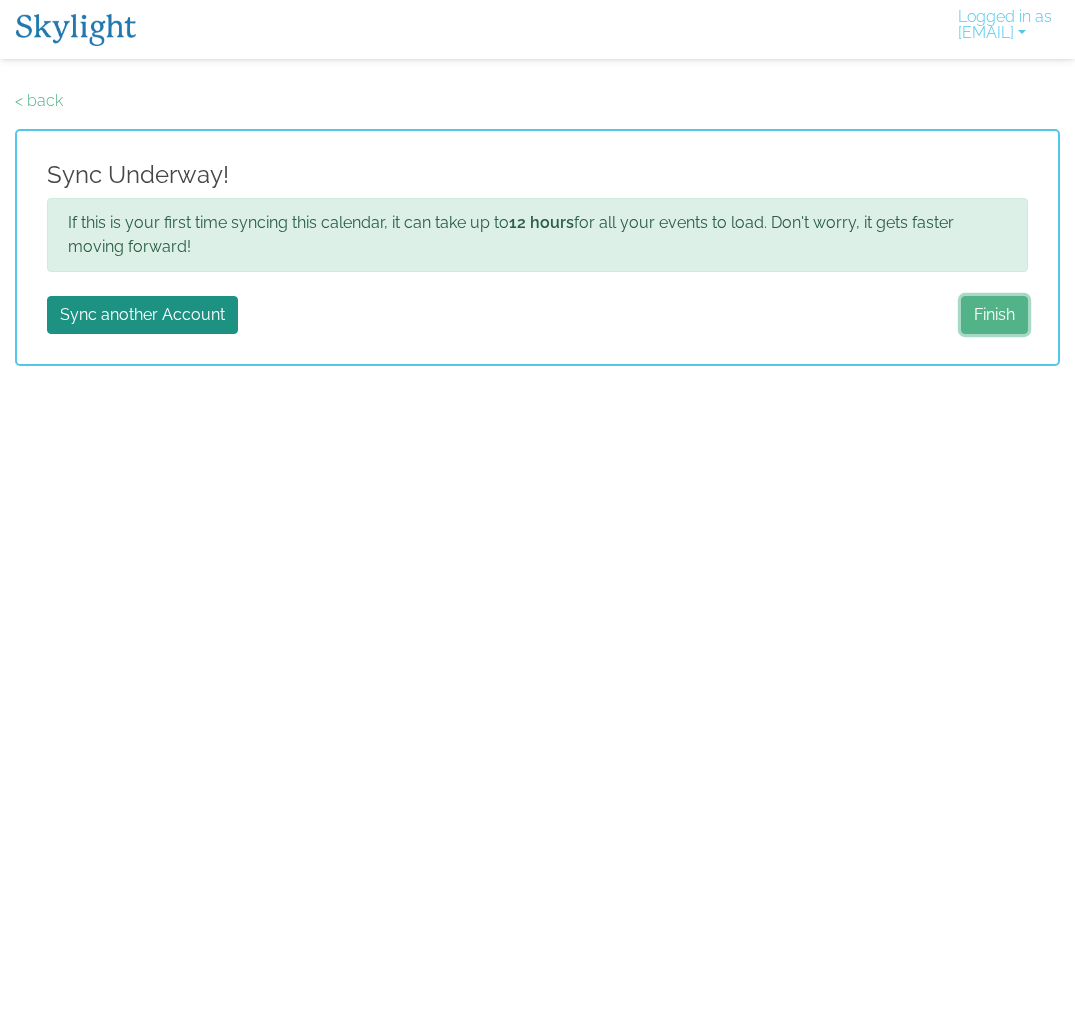 click on "Finish" at bounding box center (994, 315) 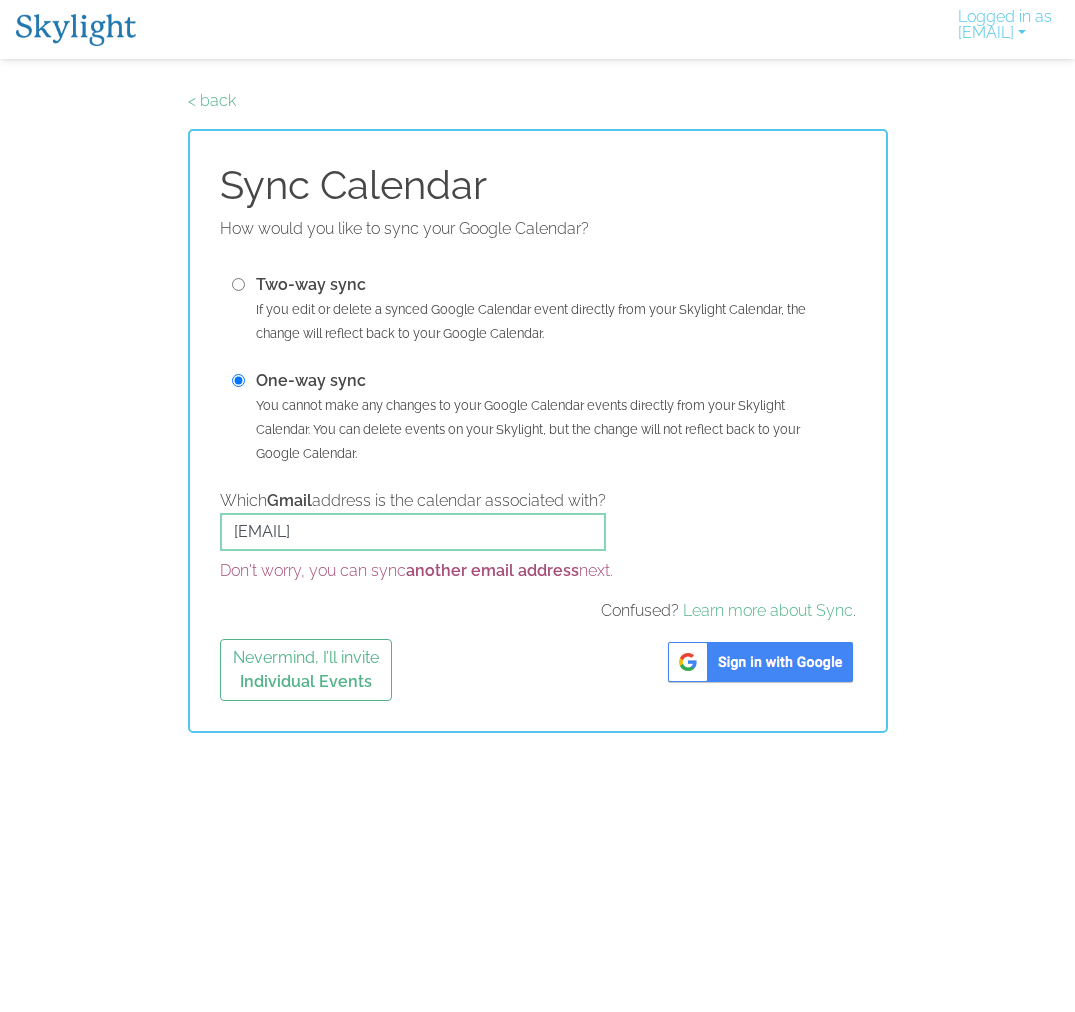 scroll, scrollTop: 0, scrollLeft: 0, axis: both 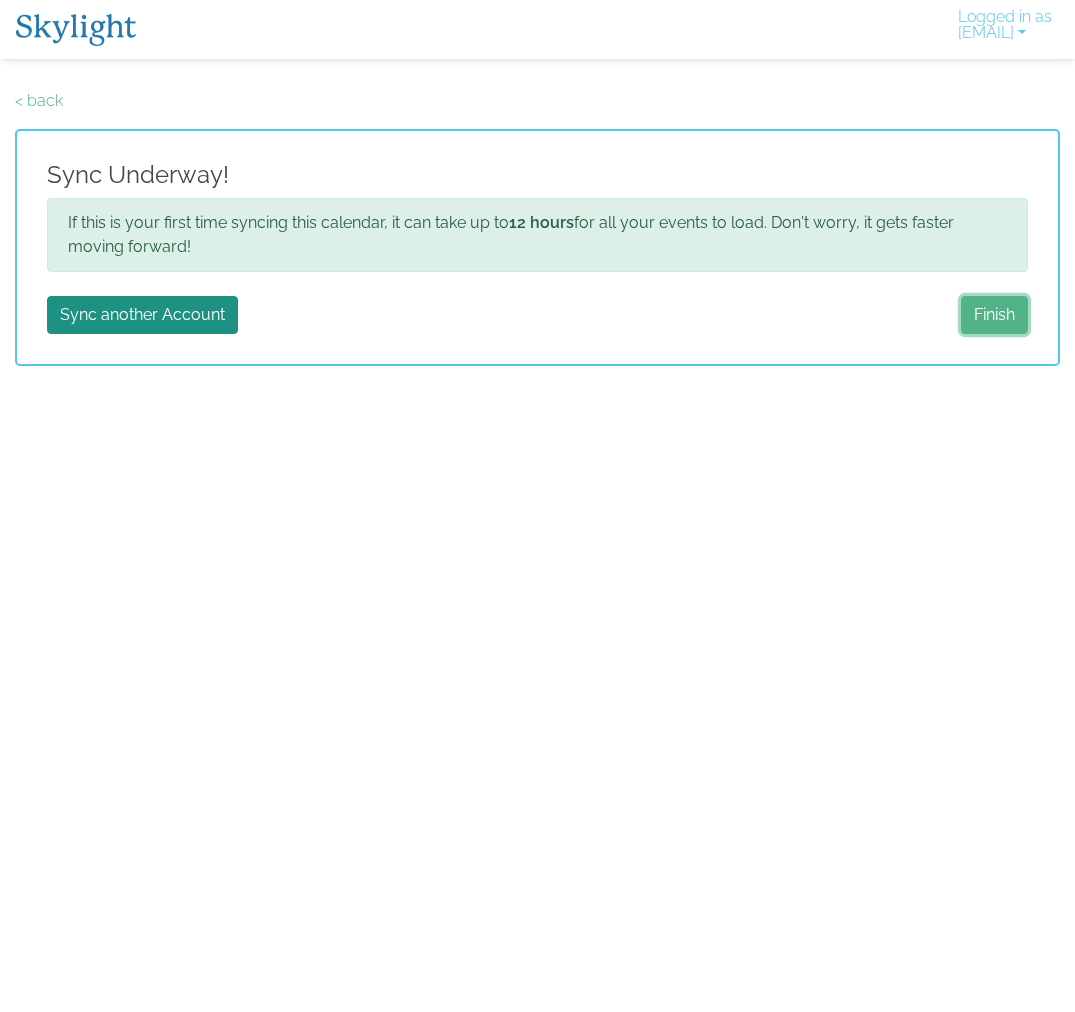 click on "Finish" at bounding box center (994, 315) 